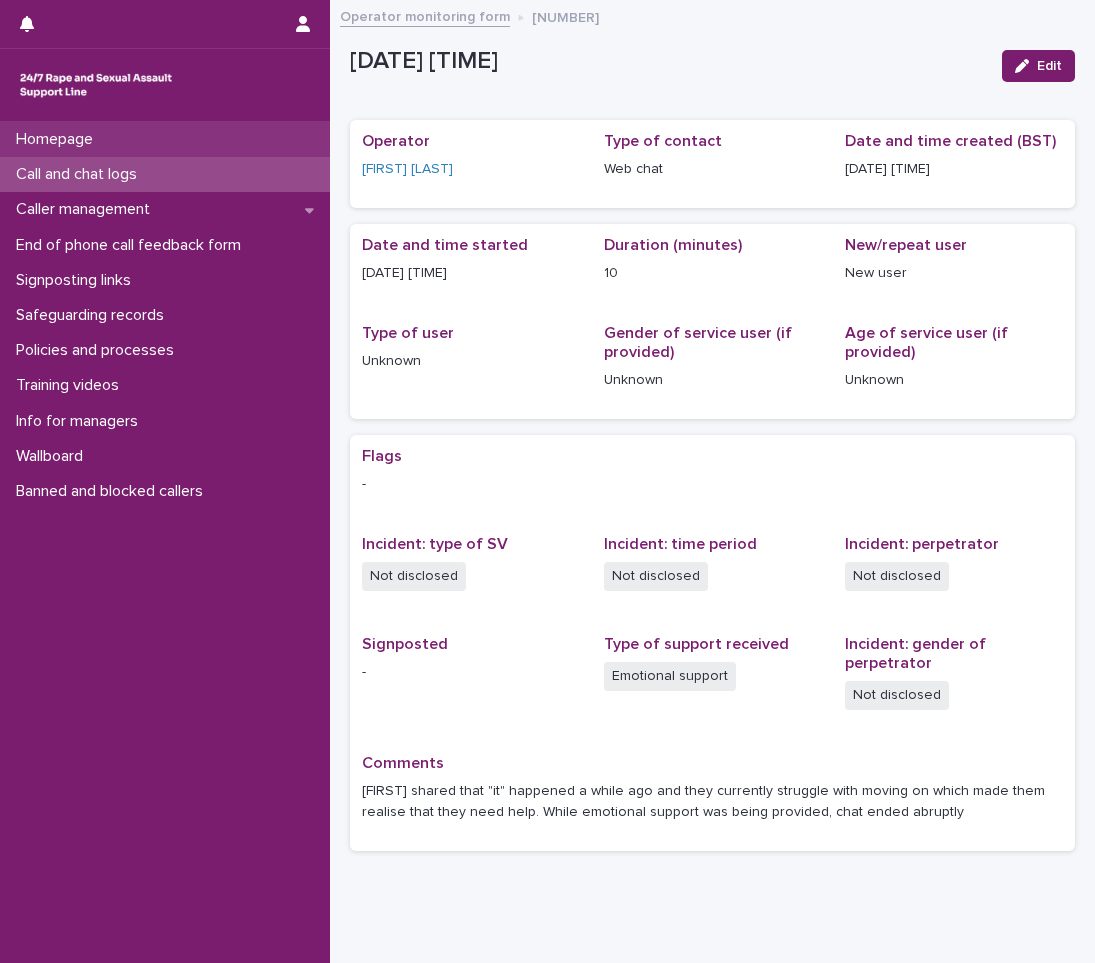 scroll, scrollTop: 0, scrollLeft: 0, axis: both 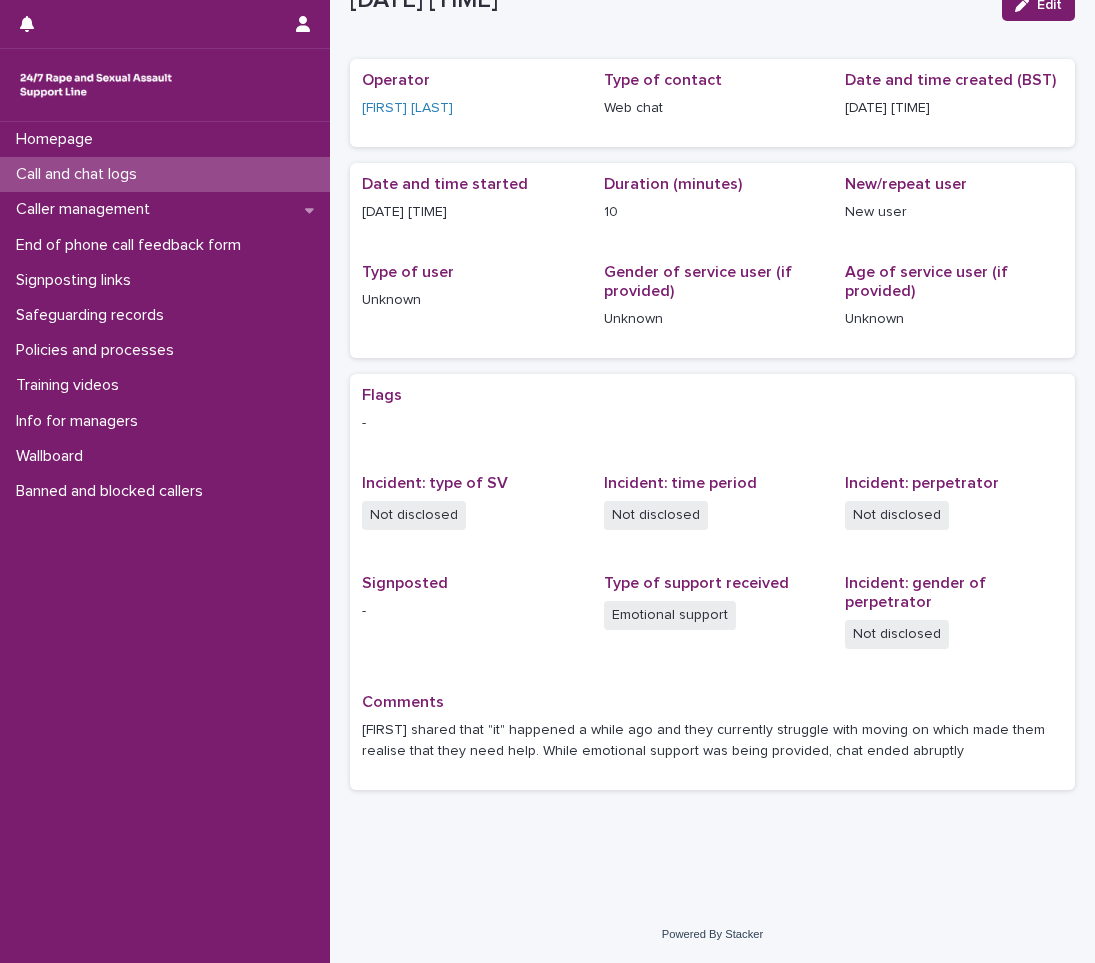 click on "Call and chat logs" at bounding box center (165, 174) 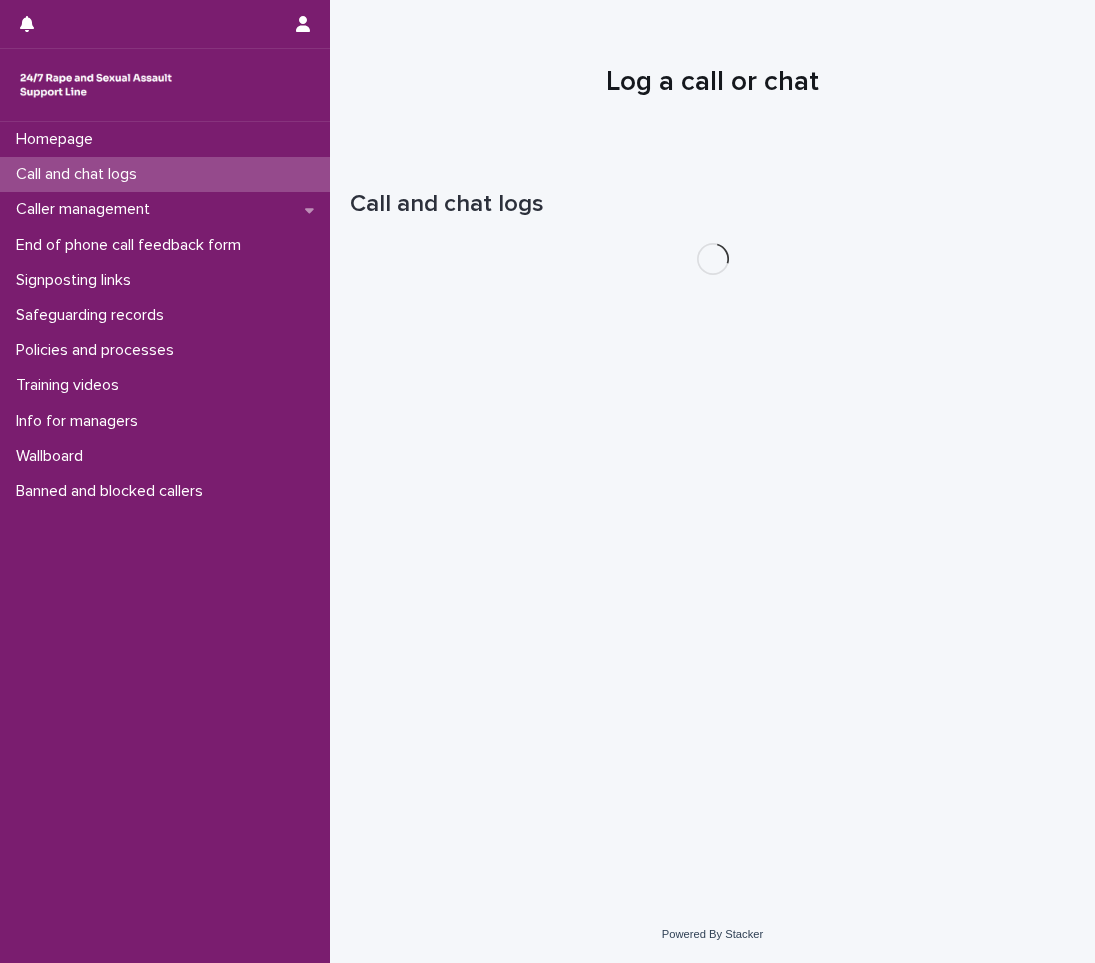 scroll, scrollTop: 0, scrollLeft: 0, axis: both 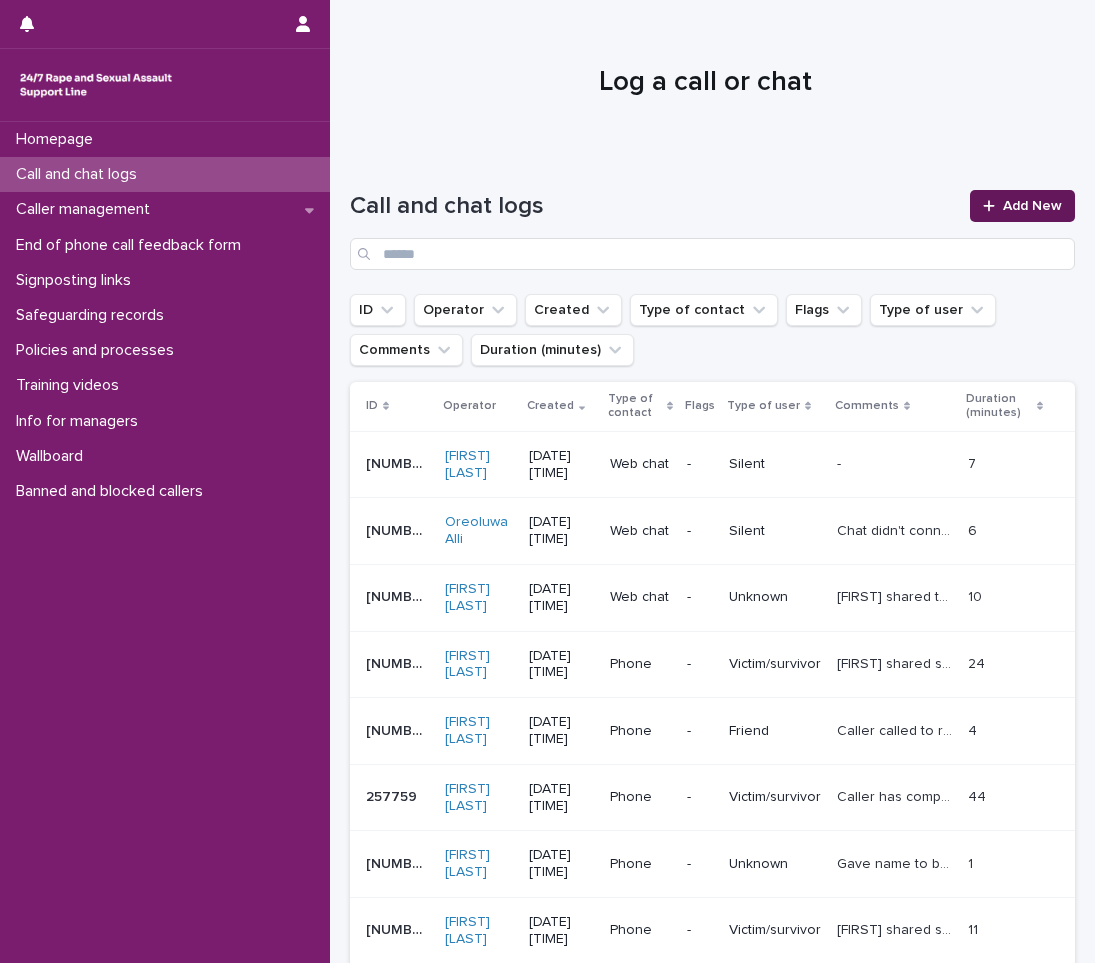 click on "Add New" at bounding box center (1032, 206) 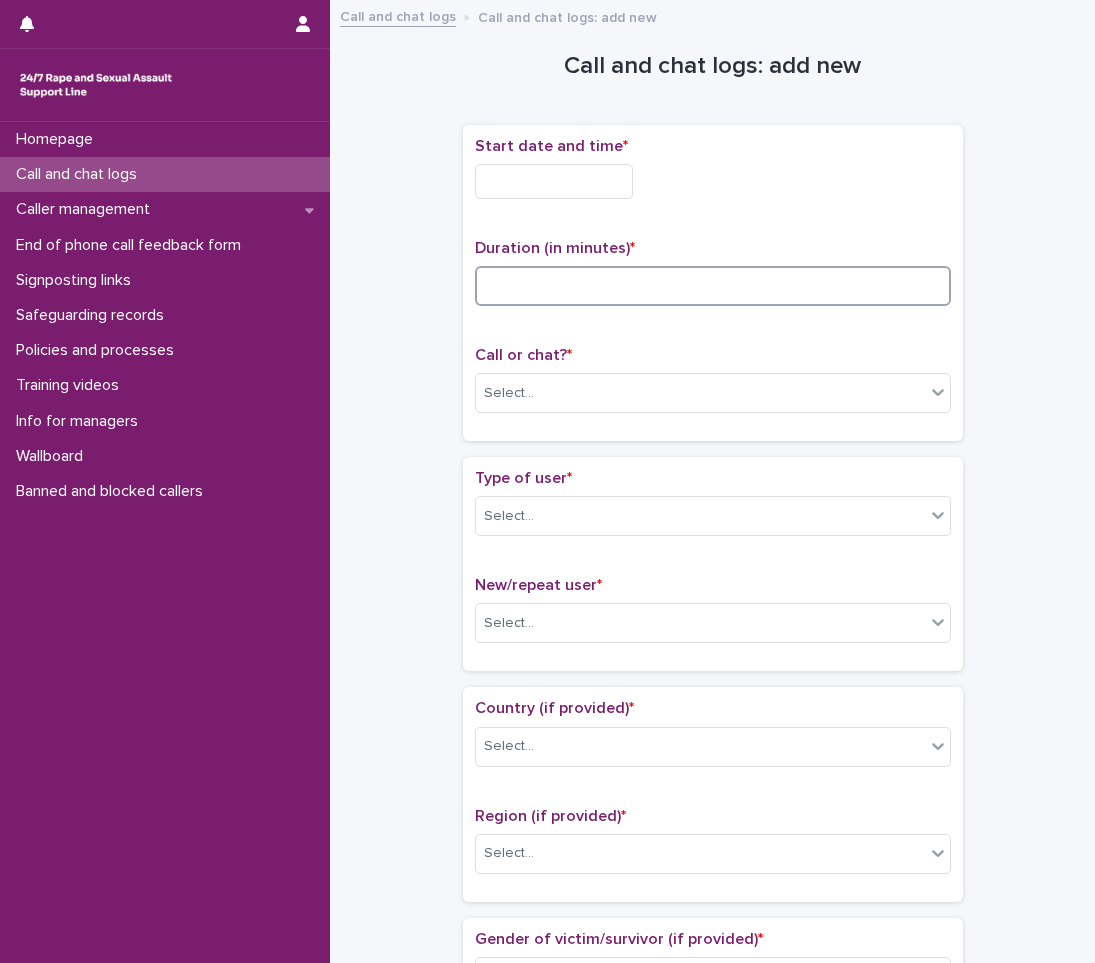 click at bounding box center [713, 286] 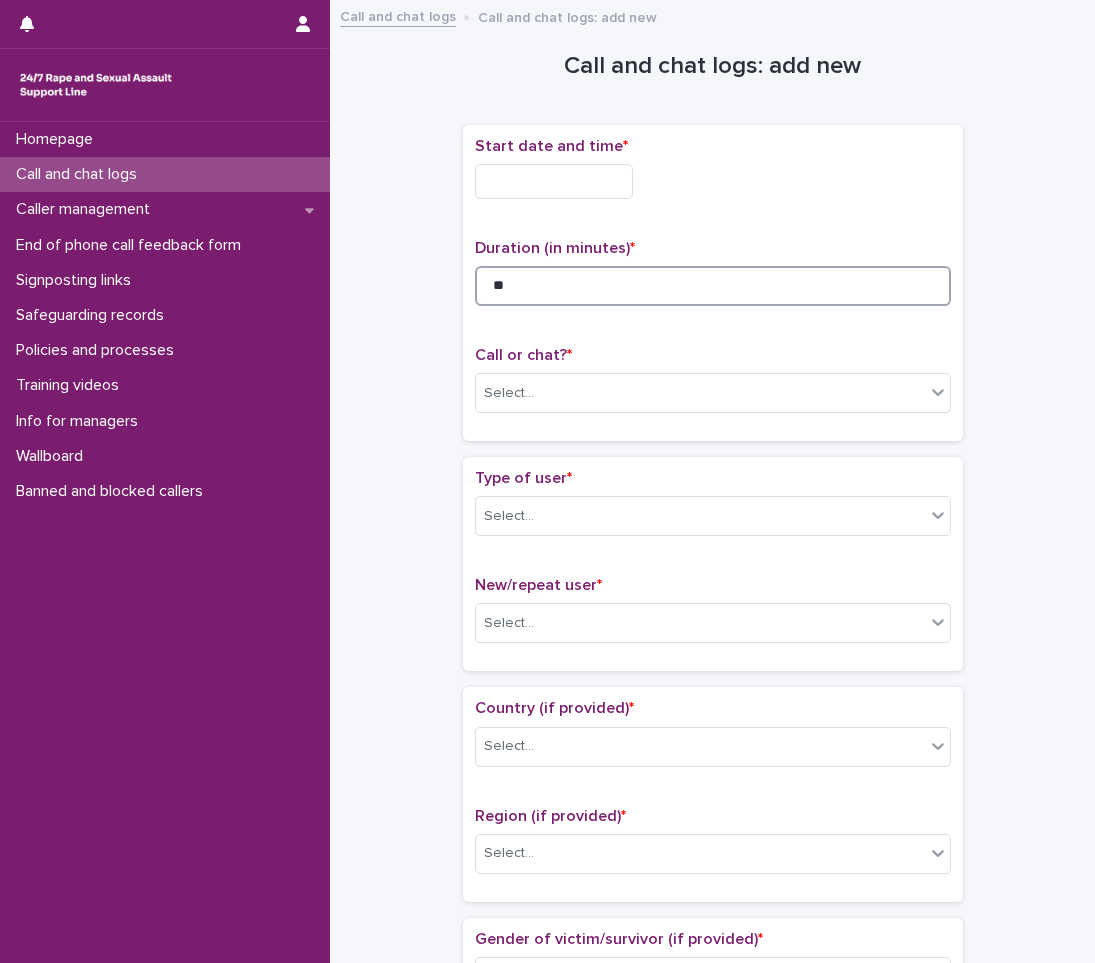 type on "**" 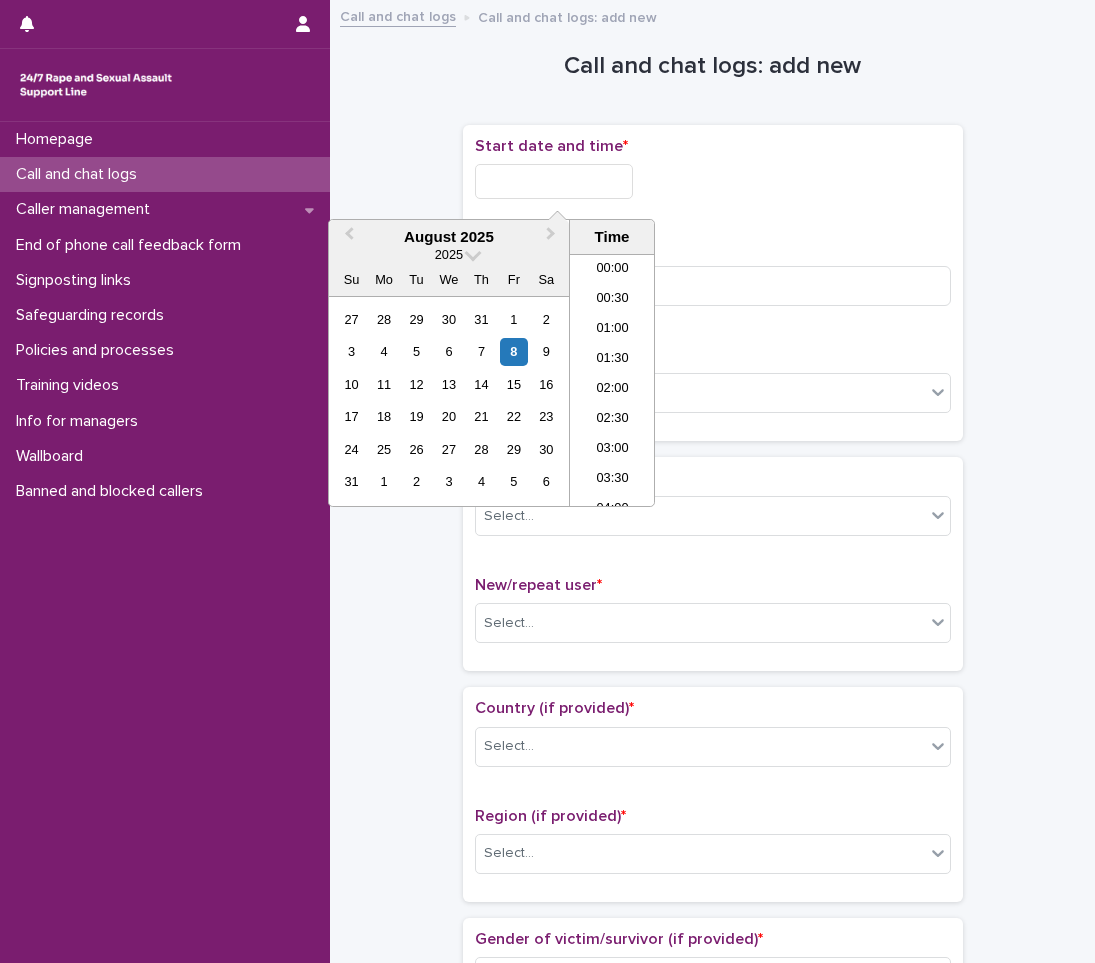 click at bounding box center [554, 181] 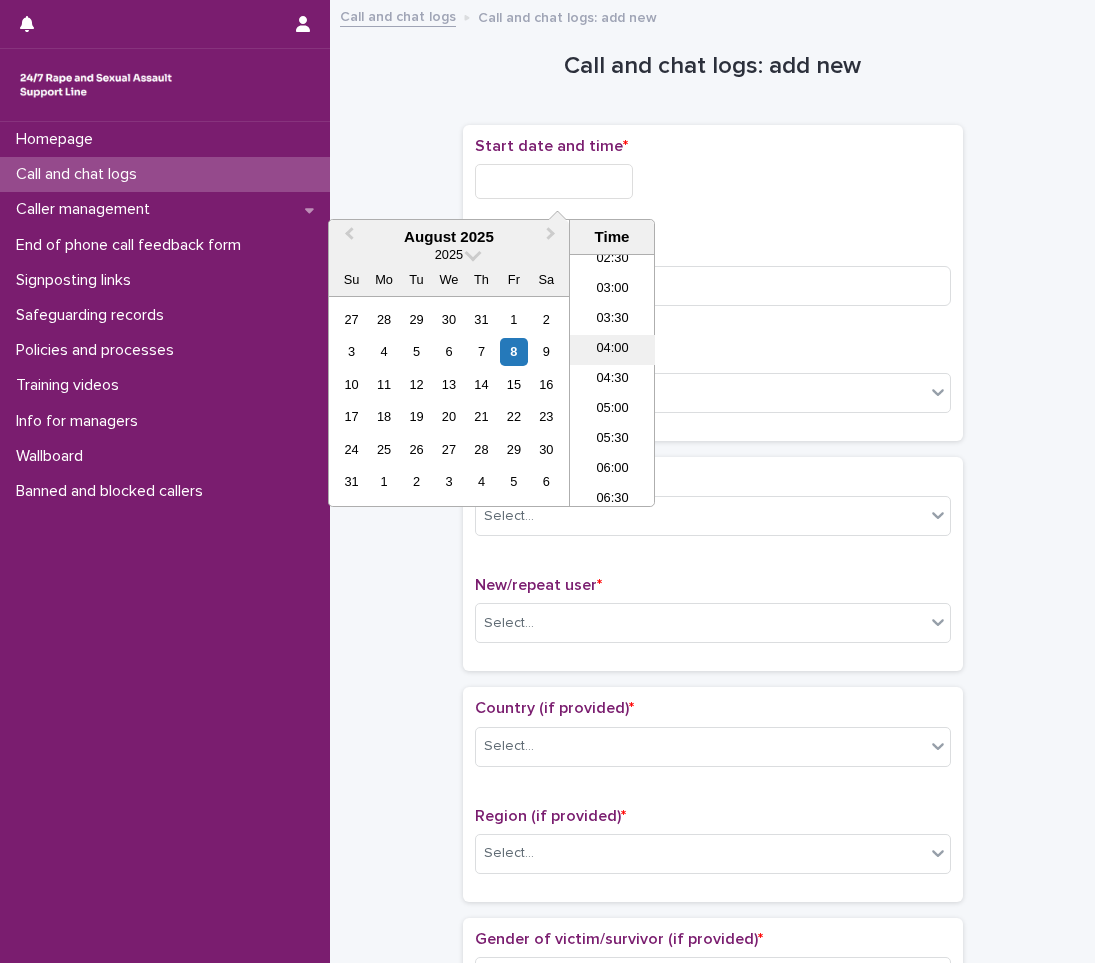 click on "04:00" at bounding box center (612, 350) 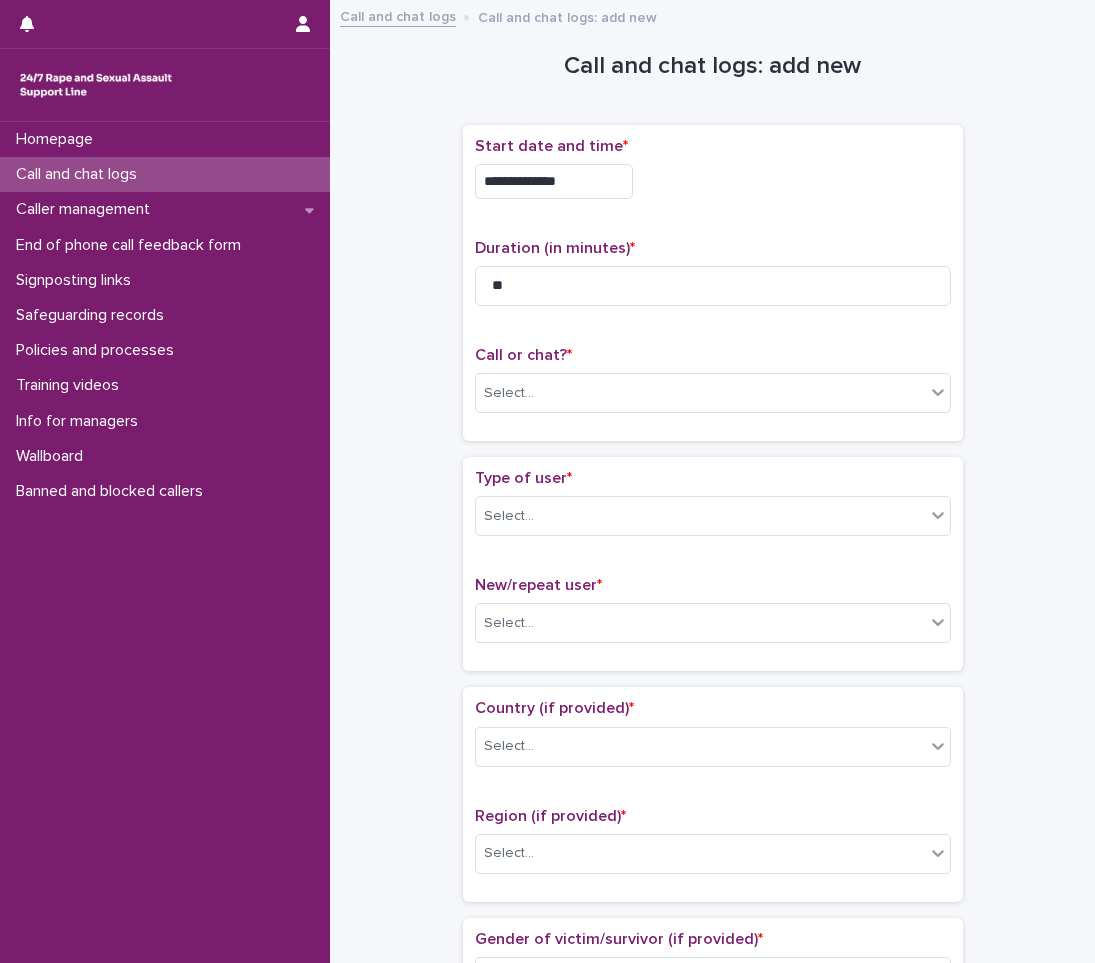 click on "**********" at bounding box center [554, 181] 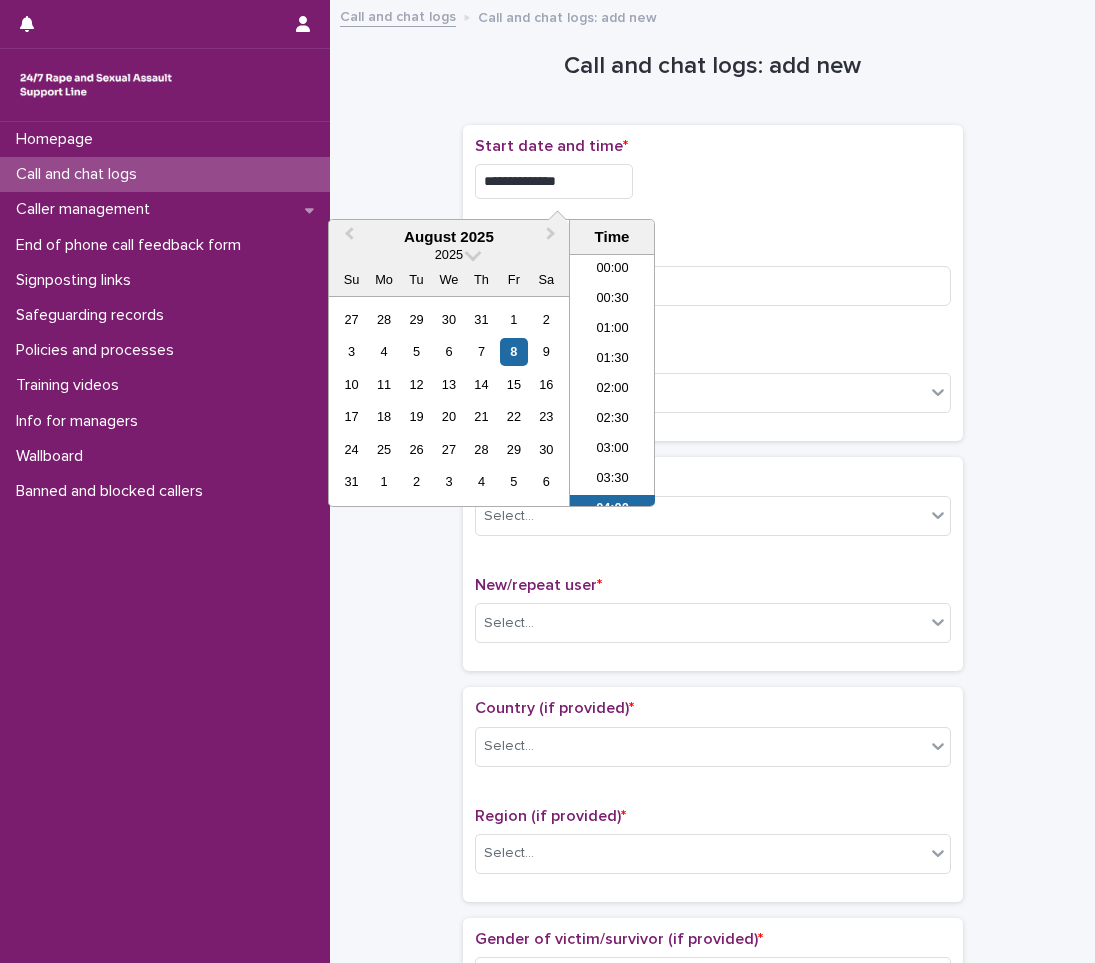 scroll, scrollTop: 130, scrollLeft: 0, axis: vertical 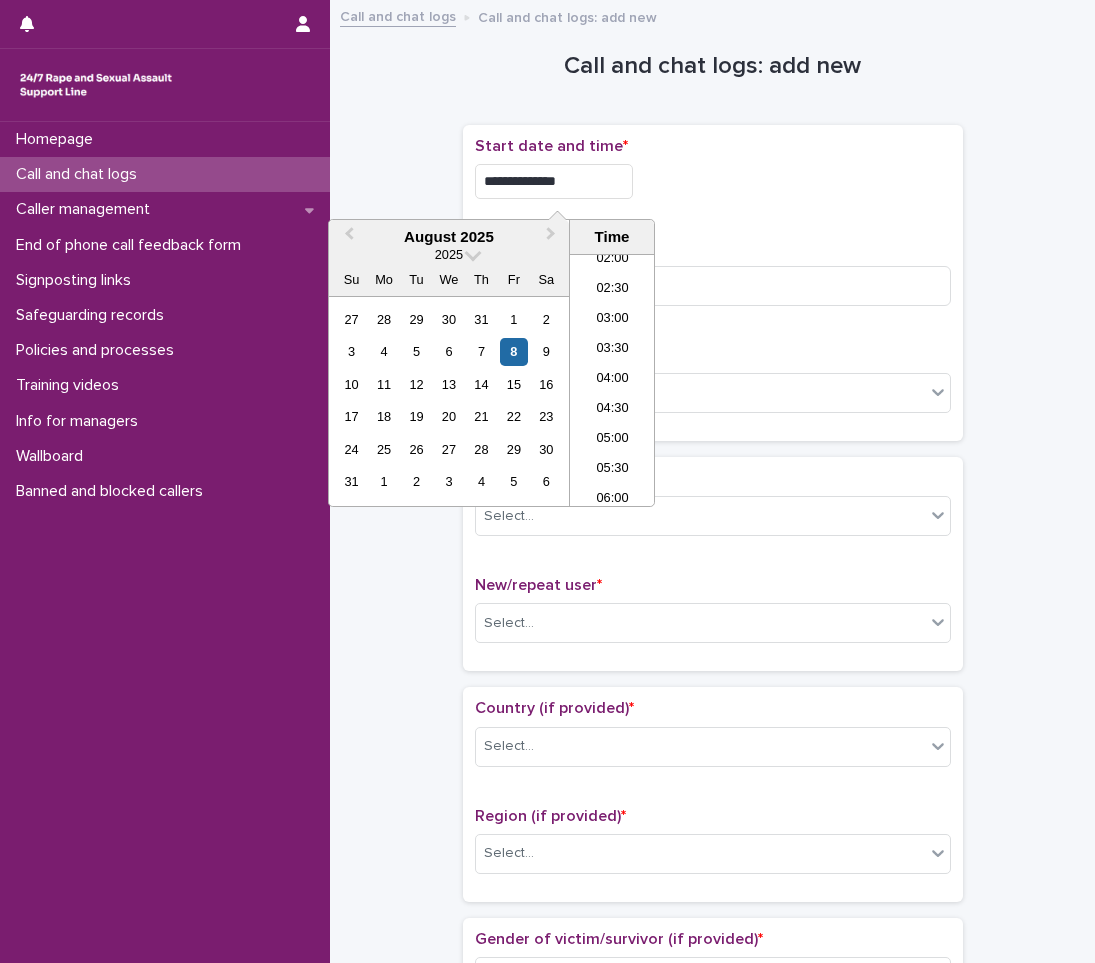 type on "**********" 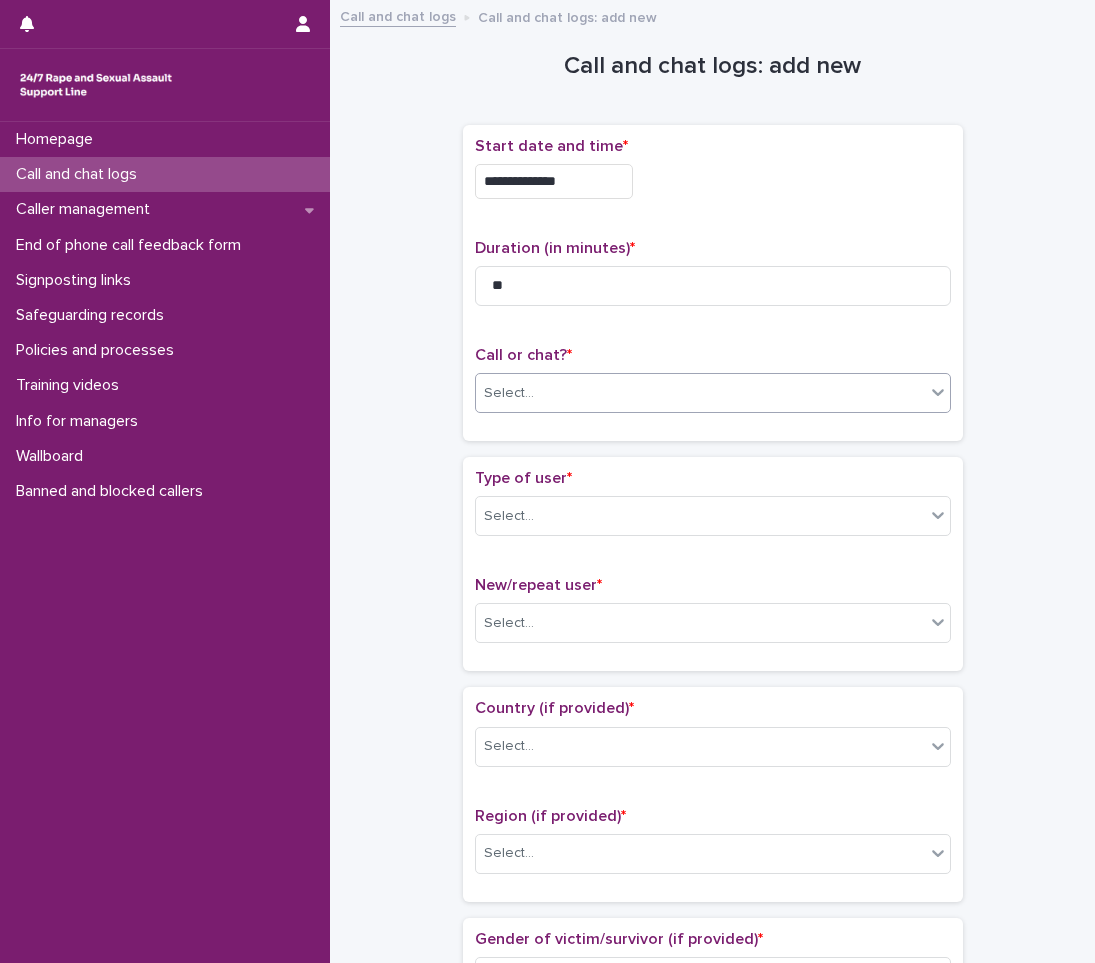click on "Select..." at bounding box center (700, 393) 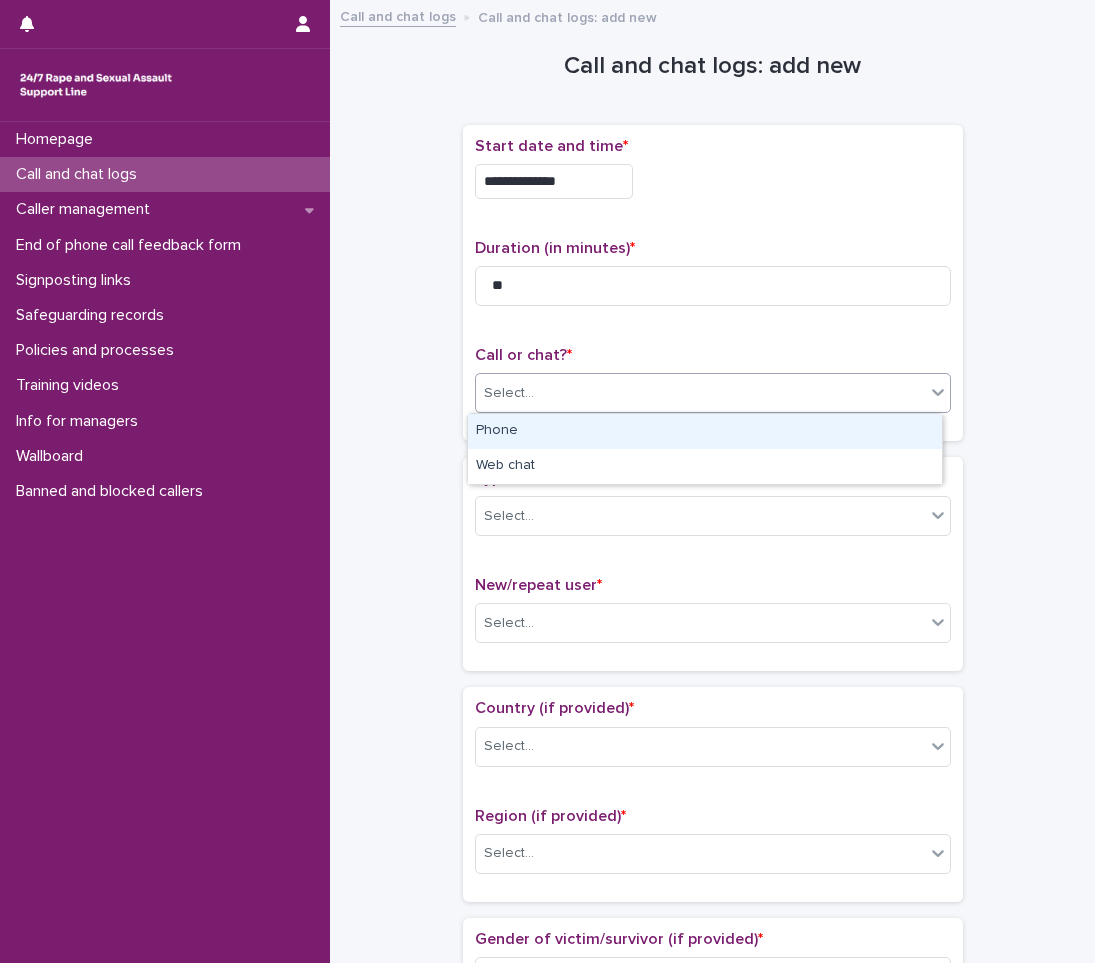click on "Phone" at bounding box center [705, 431] 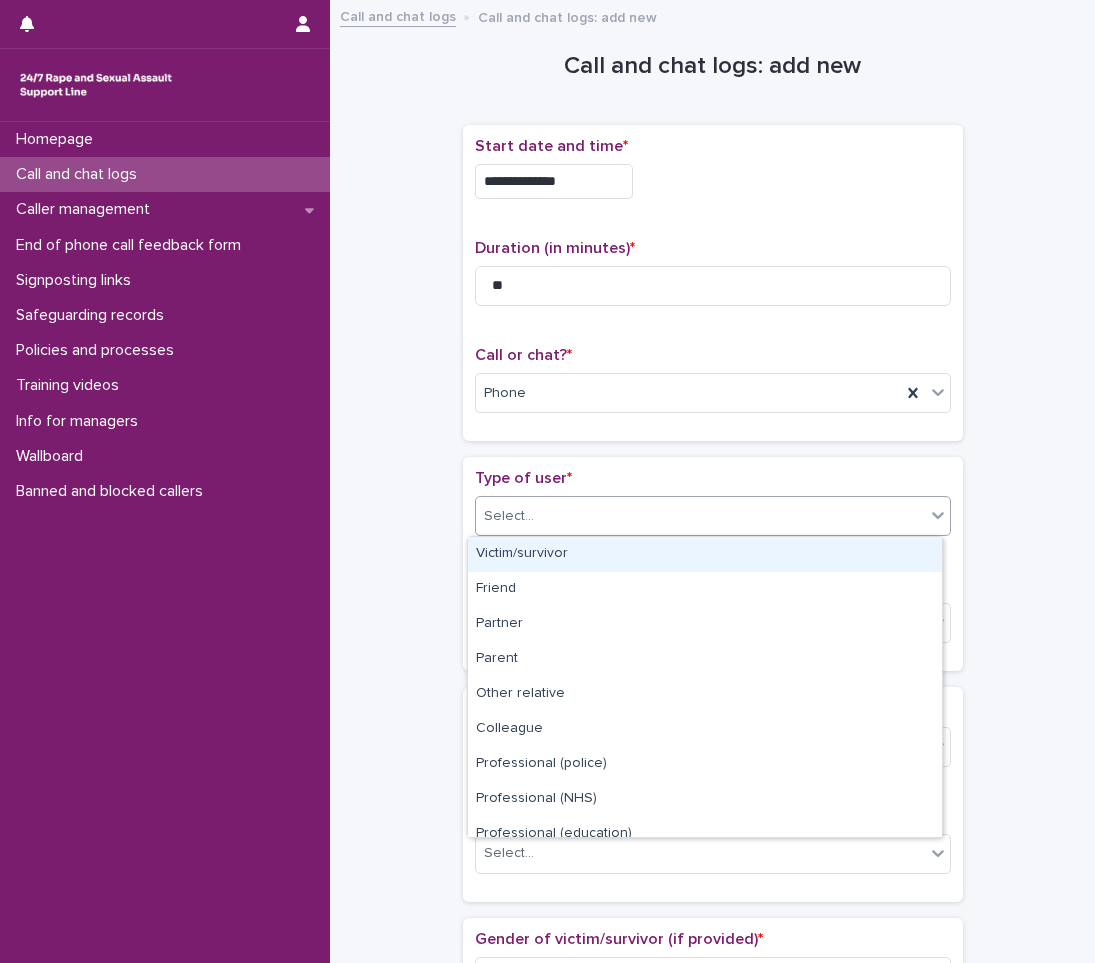 click on "Select..." at bounding box center (700, 516) 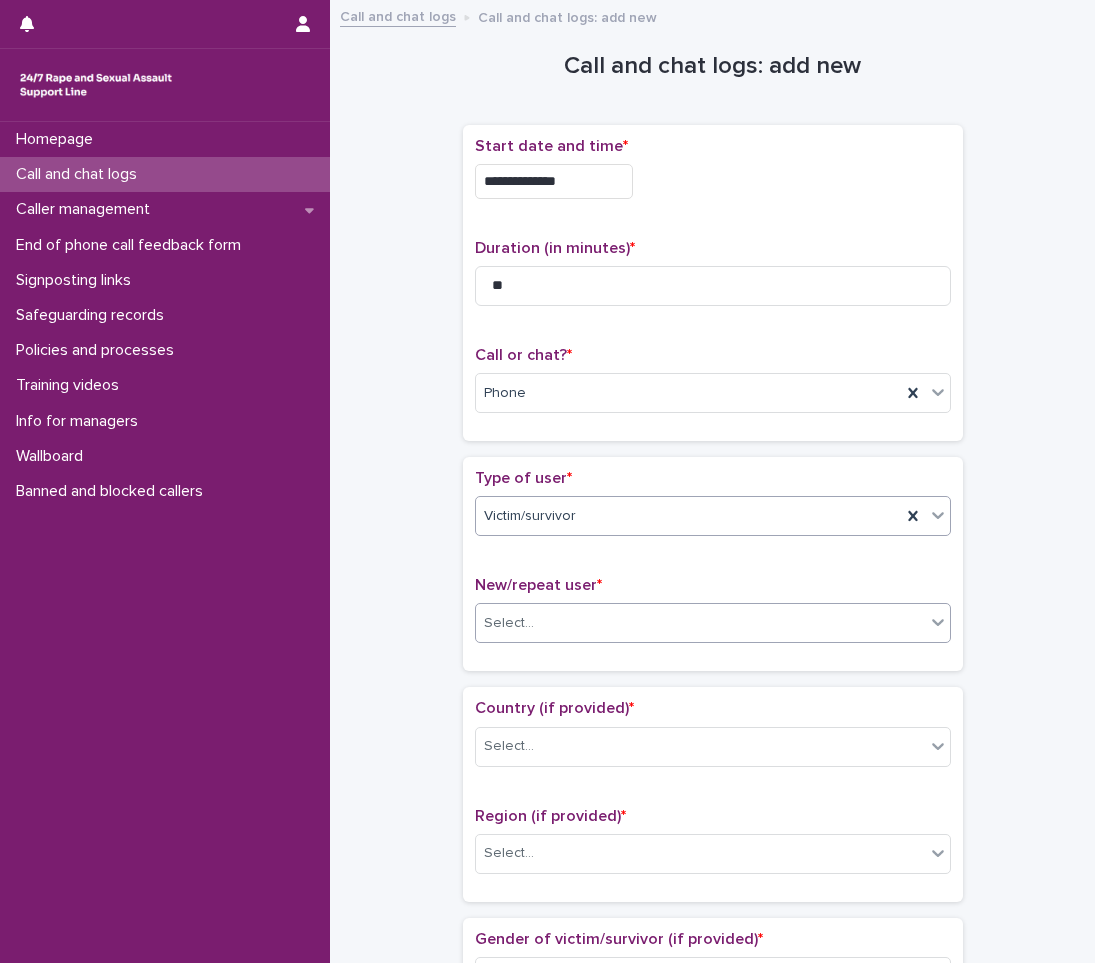 click on "Select..." at bounding box center (700, 623) 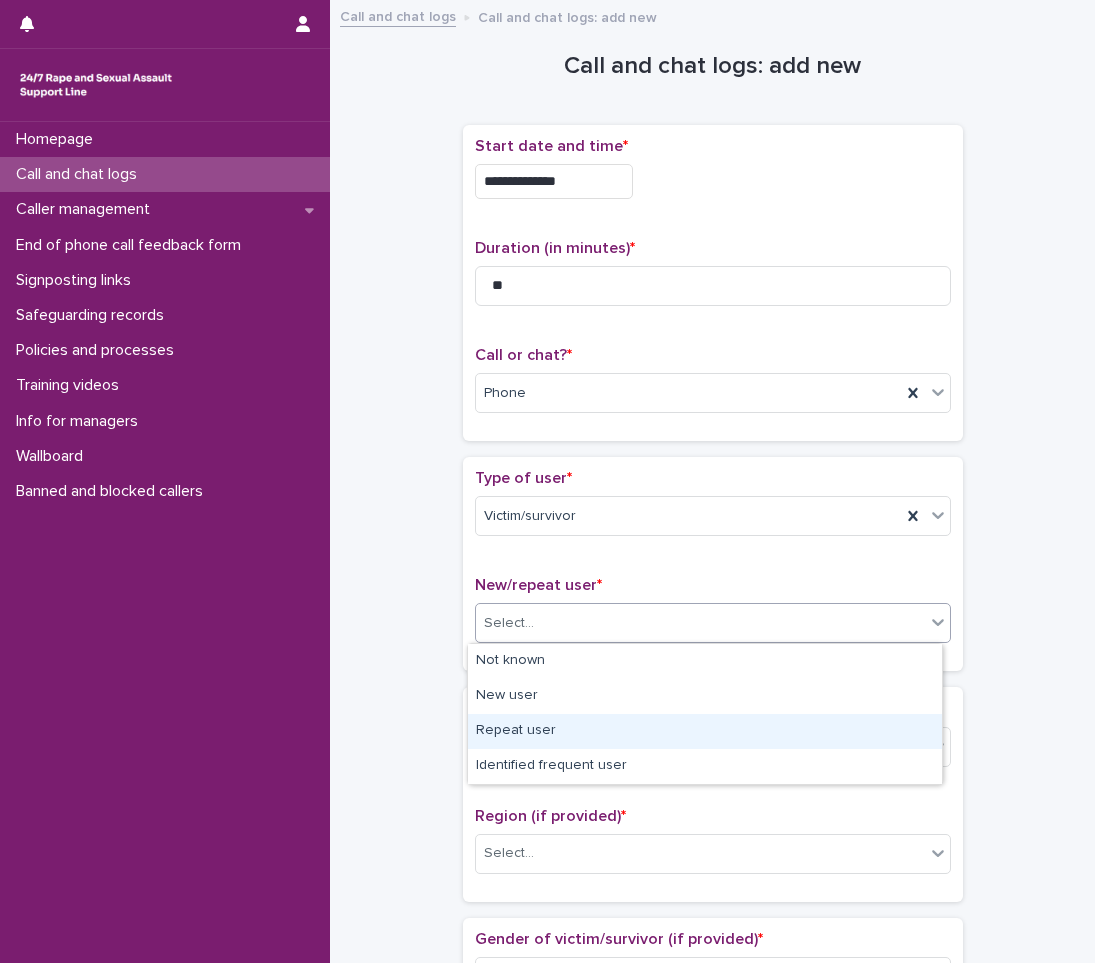 click on "Repeat user" at bounding box center [705, 731] 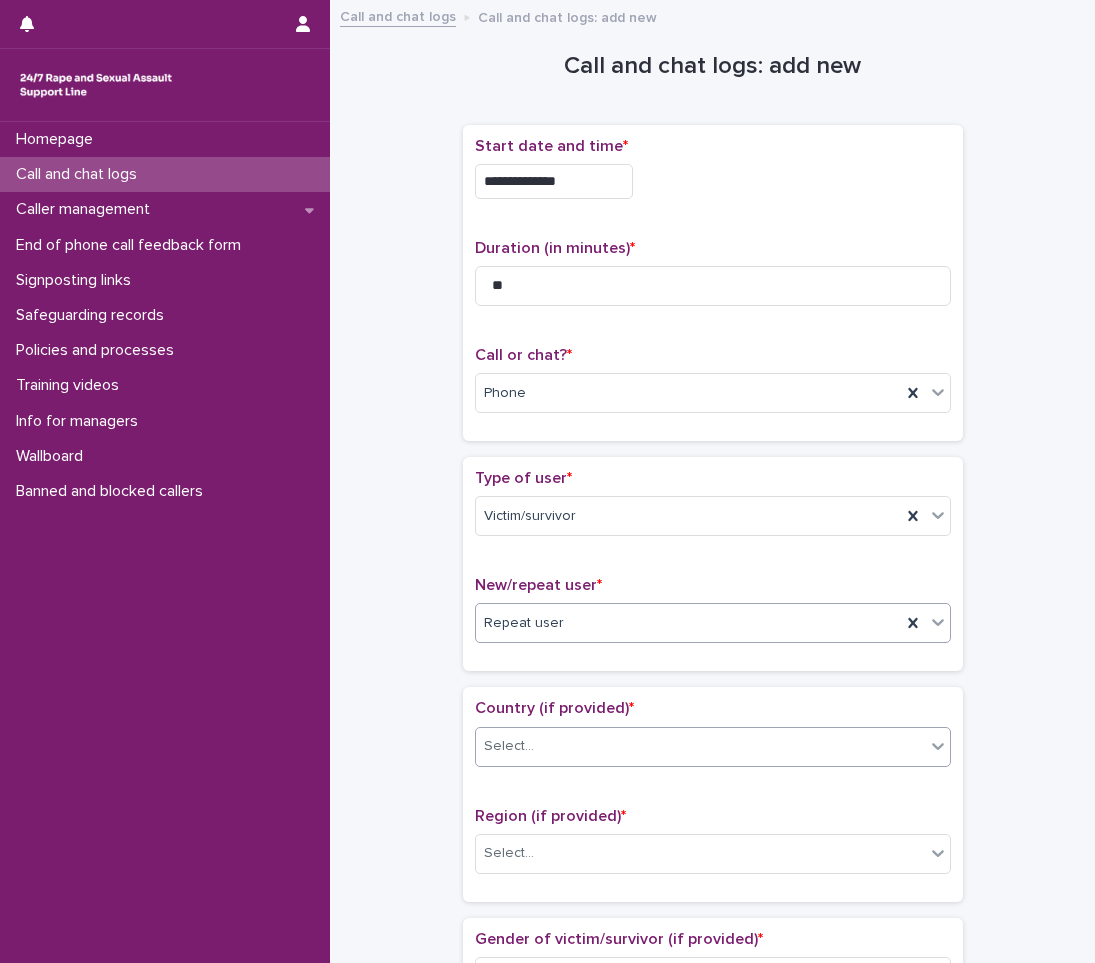 scroll, scrollTop: 200, scrollLeft: 0, axis: vertical 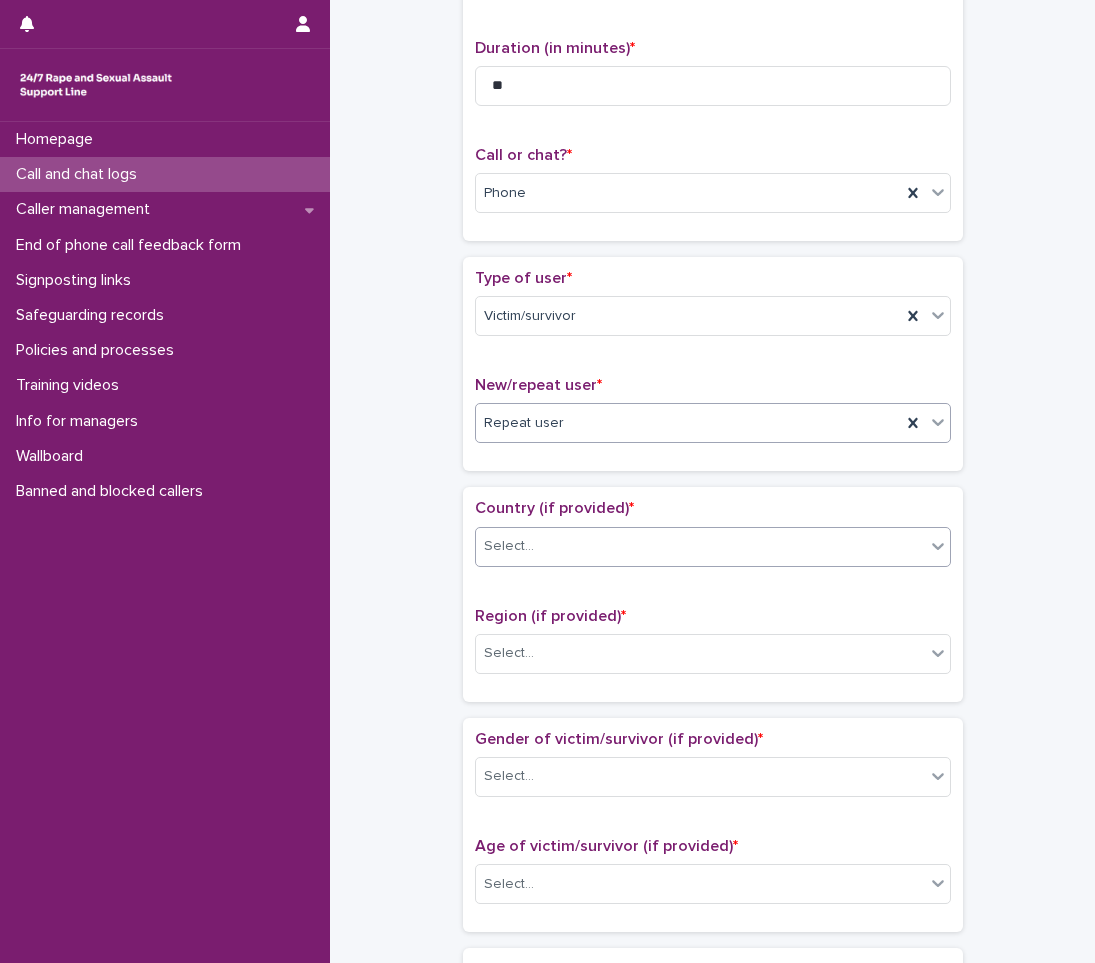 click on "Select..." at bounding box center [700, 546] 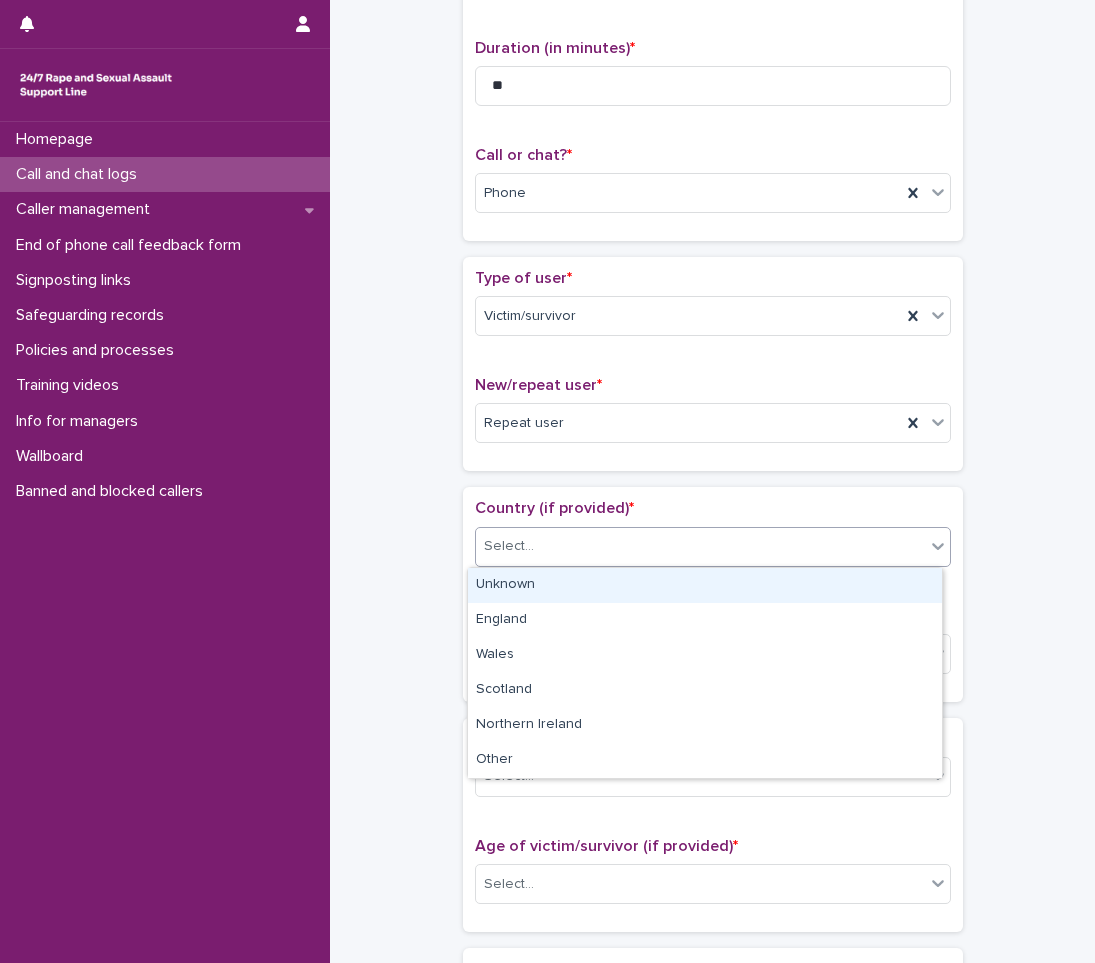 click on "Unknown" at bounding box center [705, 585] 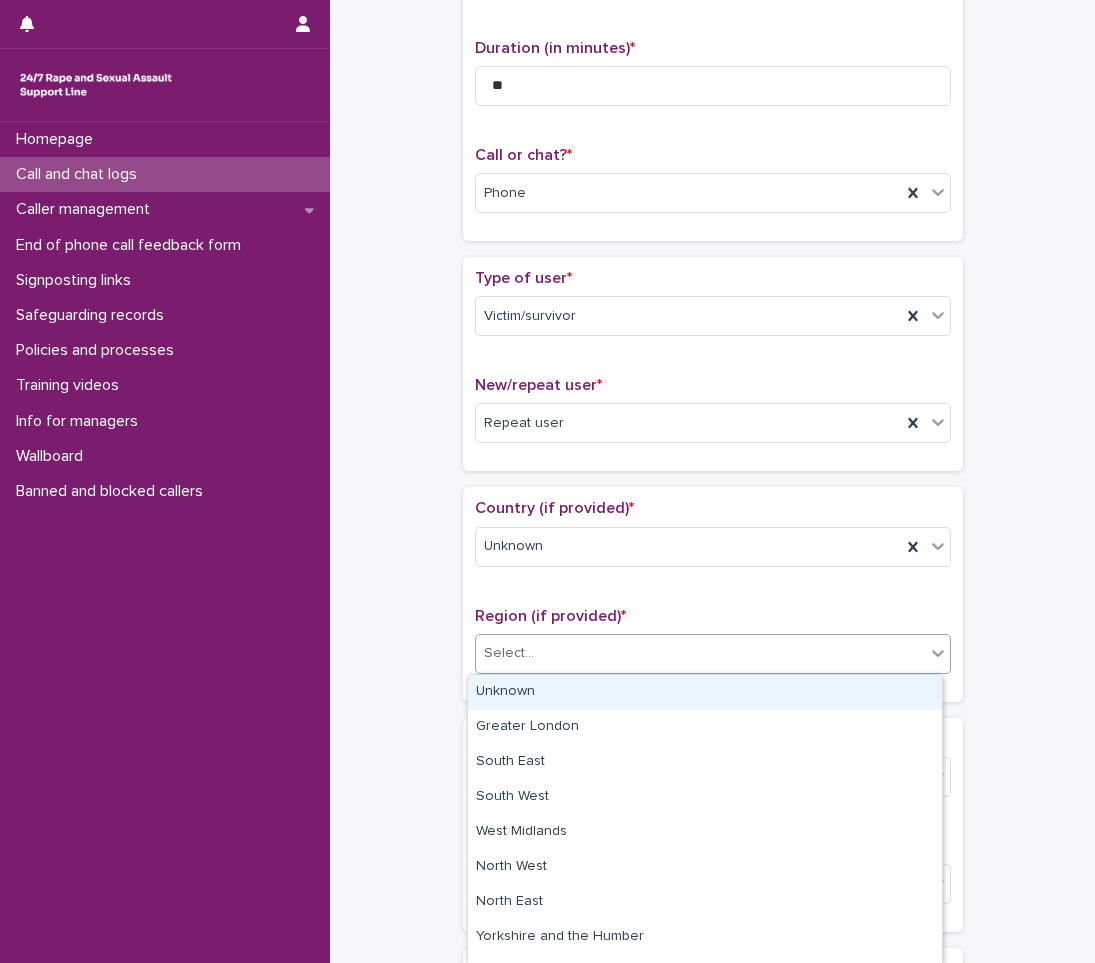 click on "Select..." at bounding box center [509, 653] 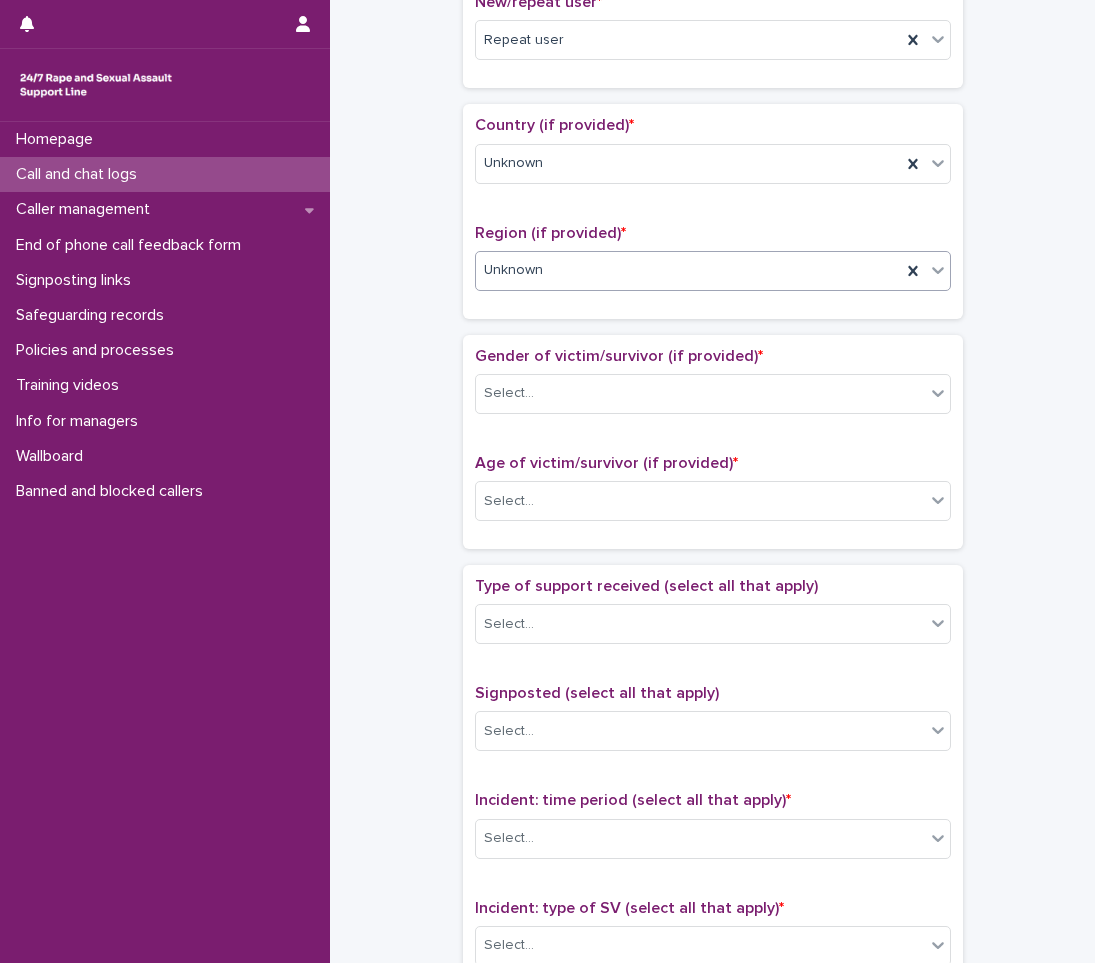 scroll, scrollTop: 600, scrollLeft: 0, axis: vertical 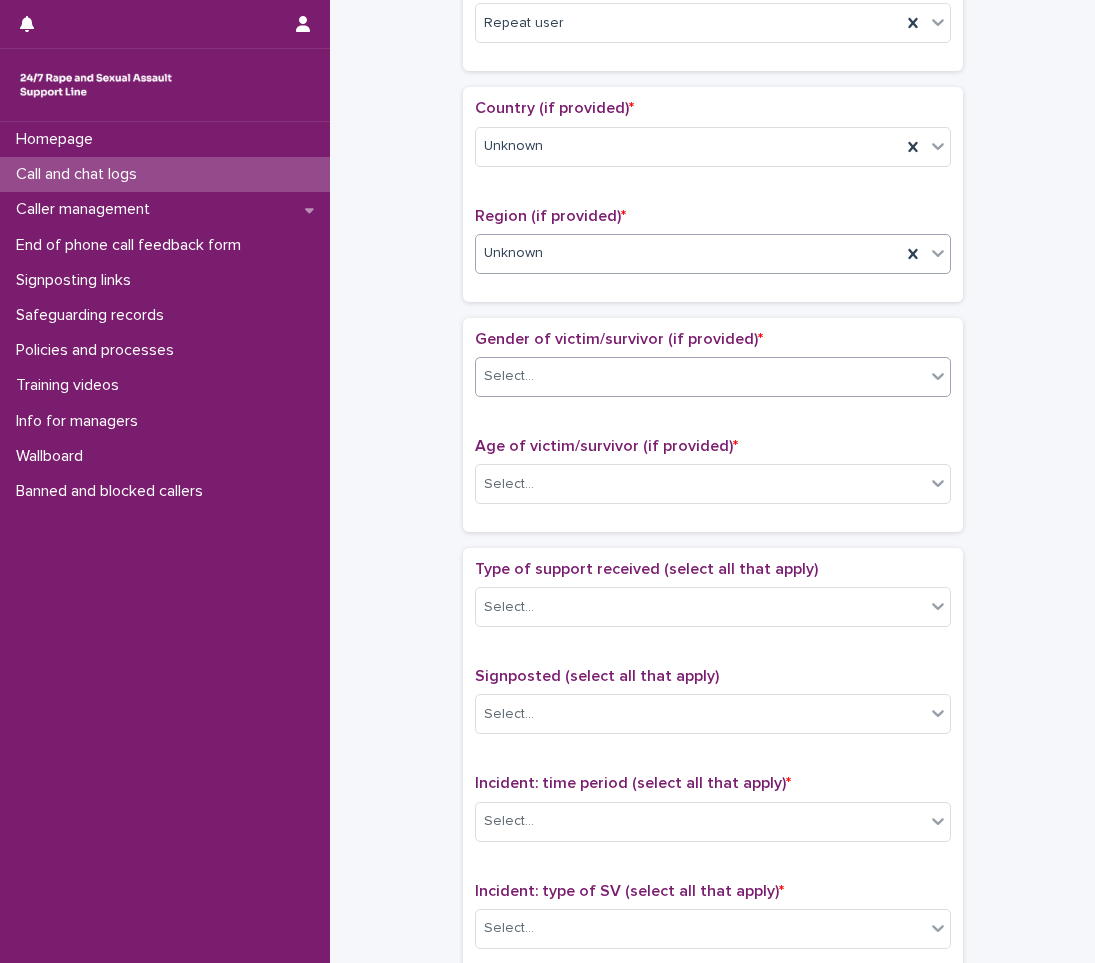 click on "Select..." at bounding box center [700, 376] 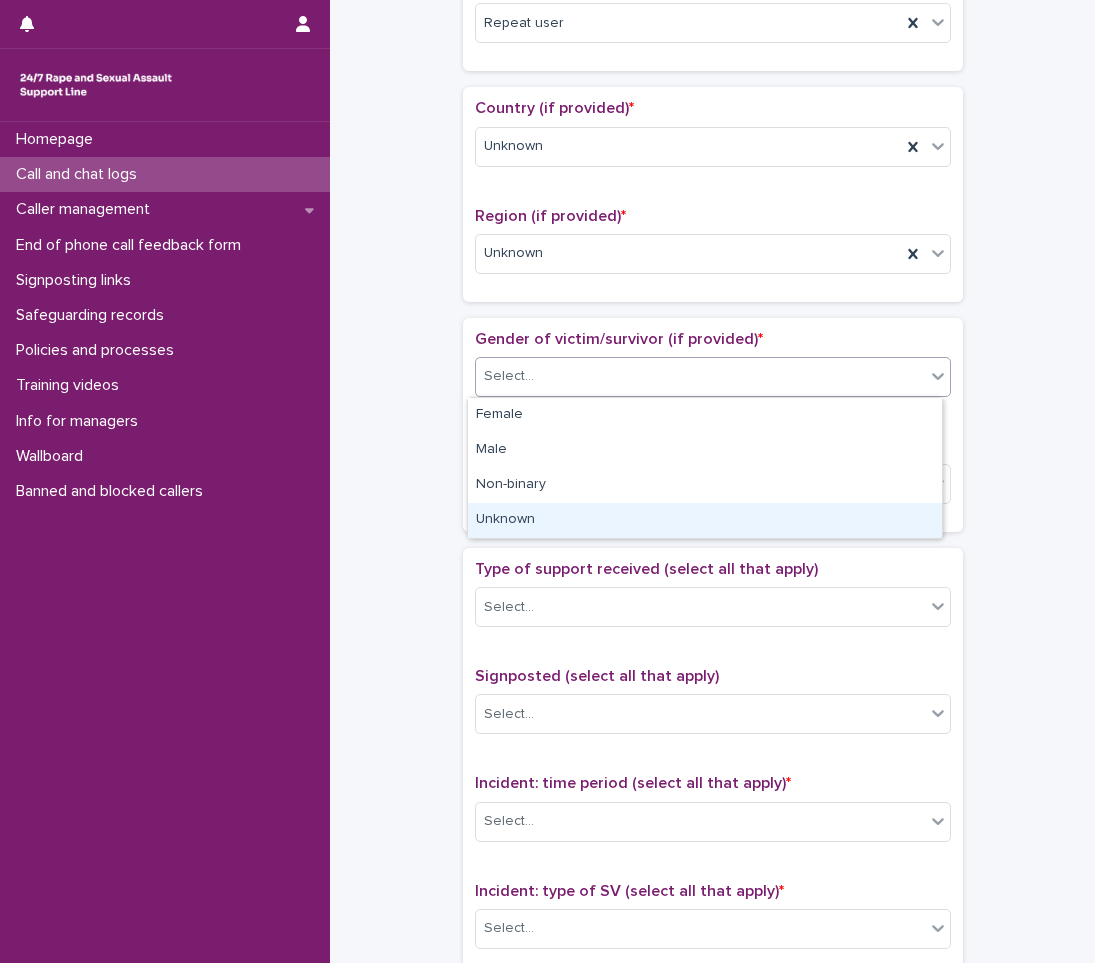 click on "Unknown" at bounding box center (705, 520) 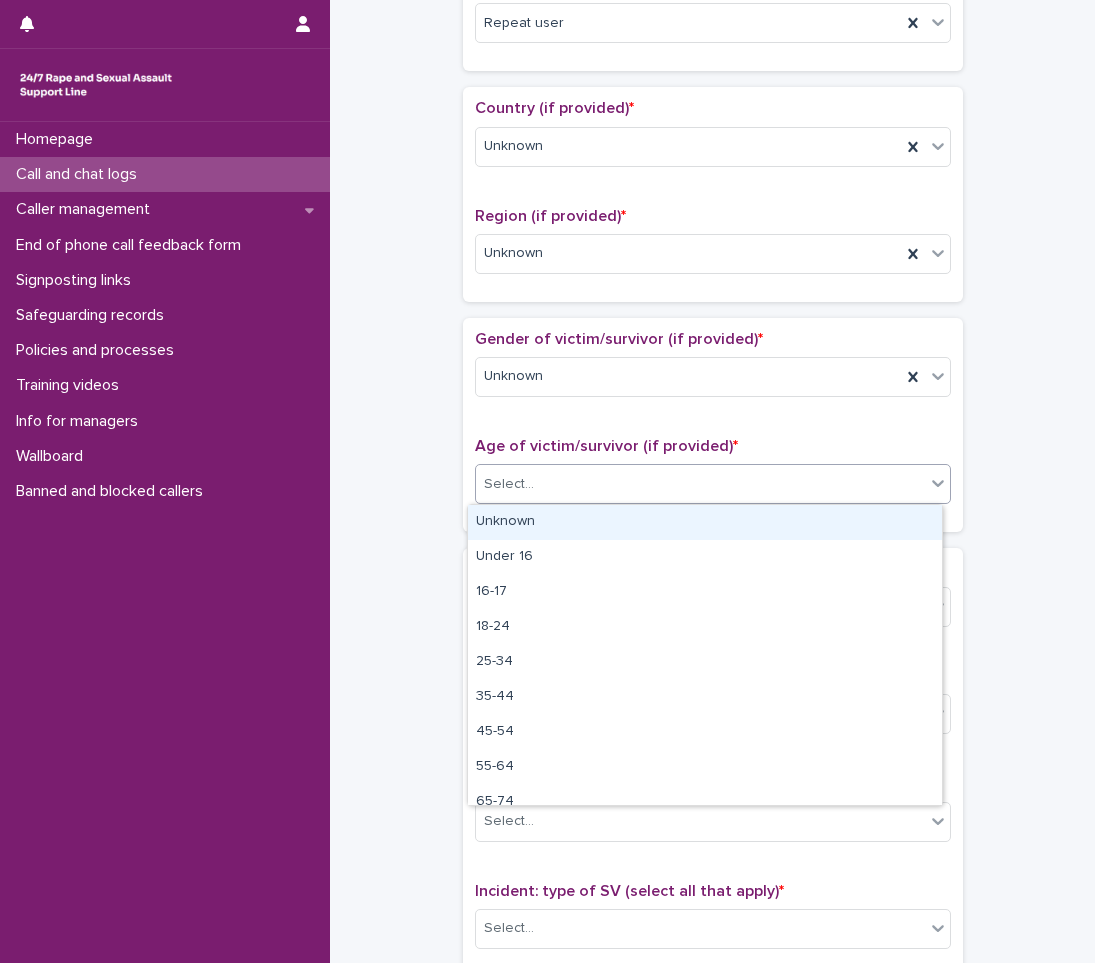 click on "Select..." at bounding box center (700, 484) 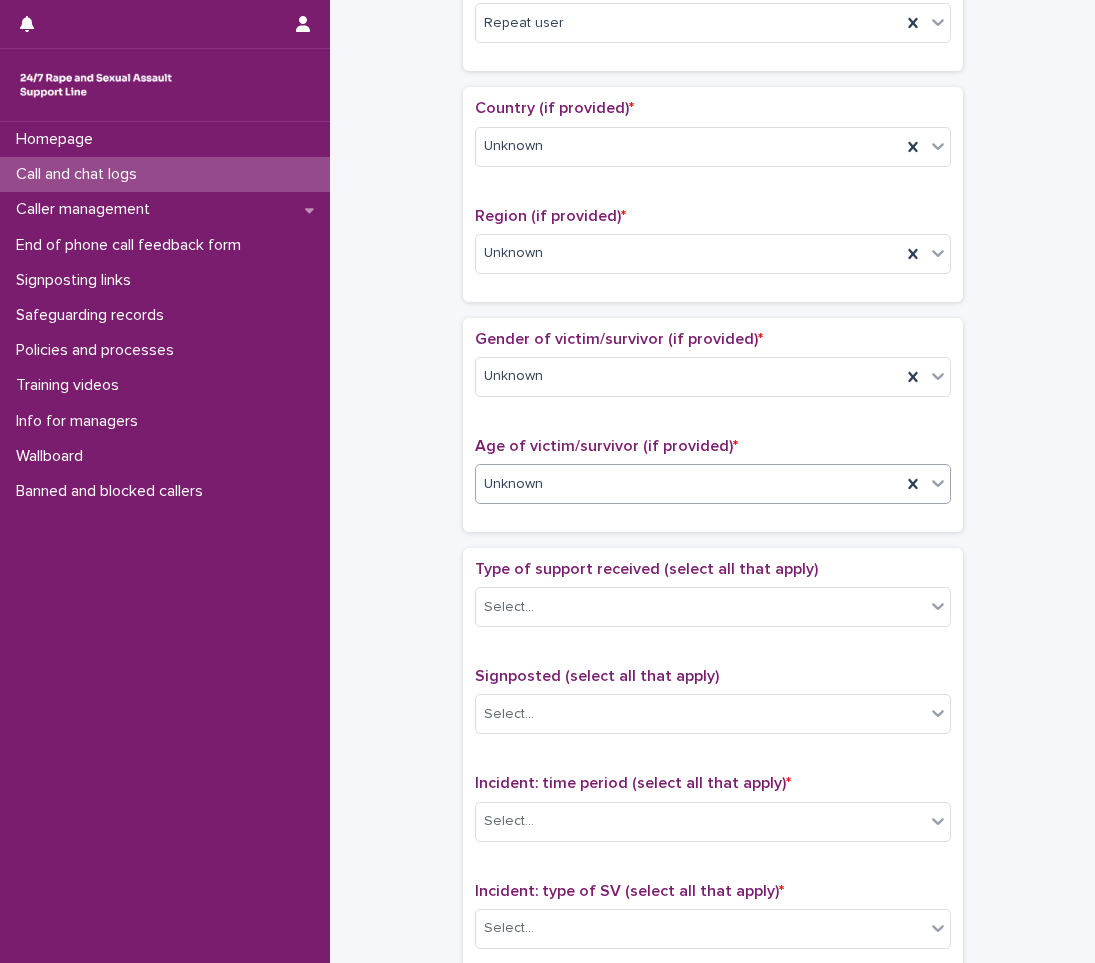 scroll, scrollTop: 900, scrollLeft: 0, axis: vertical 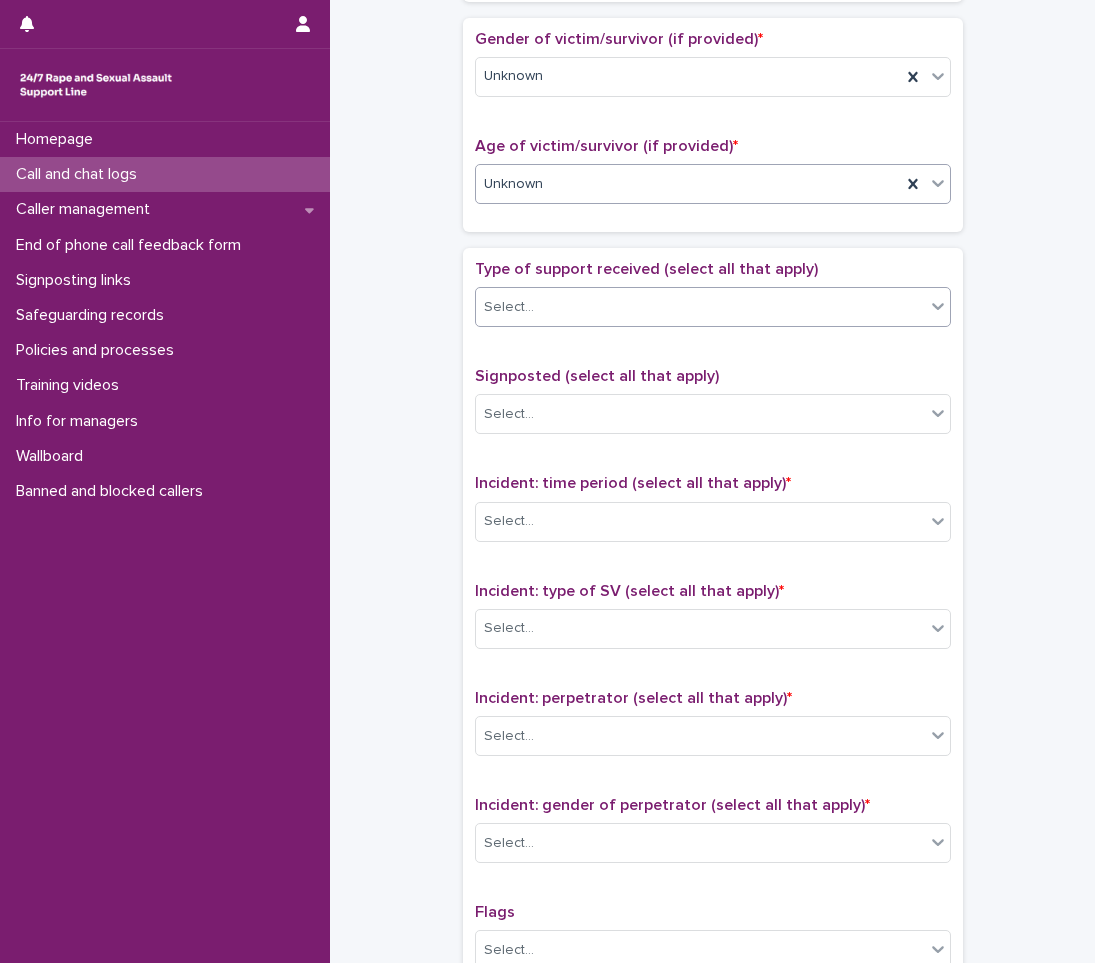 click on "Select..." at bounding box center (700, 307) 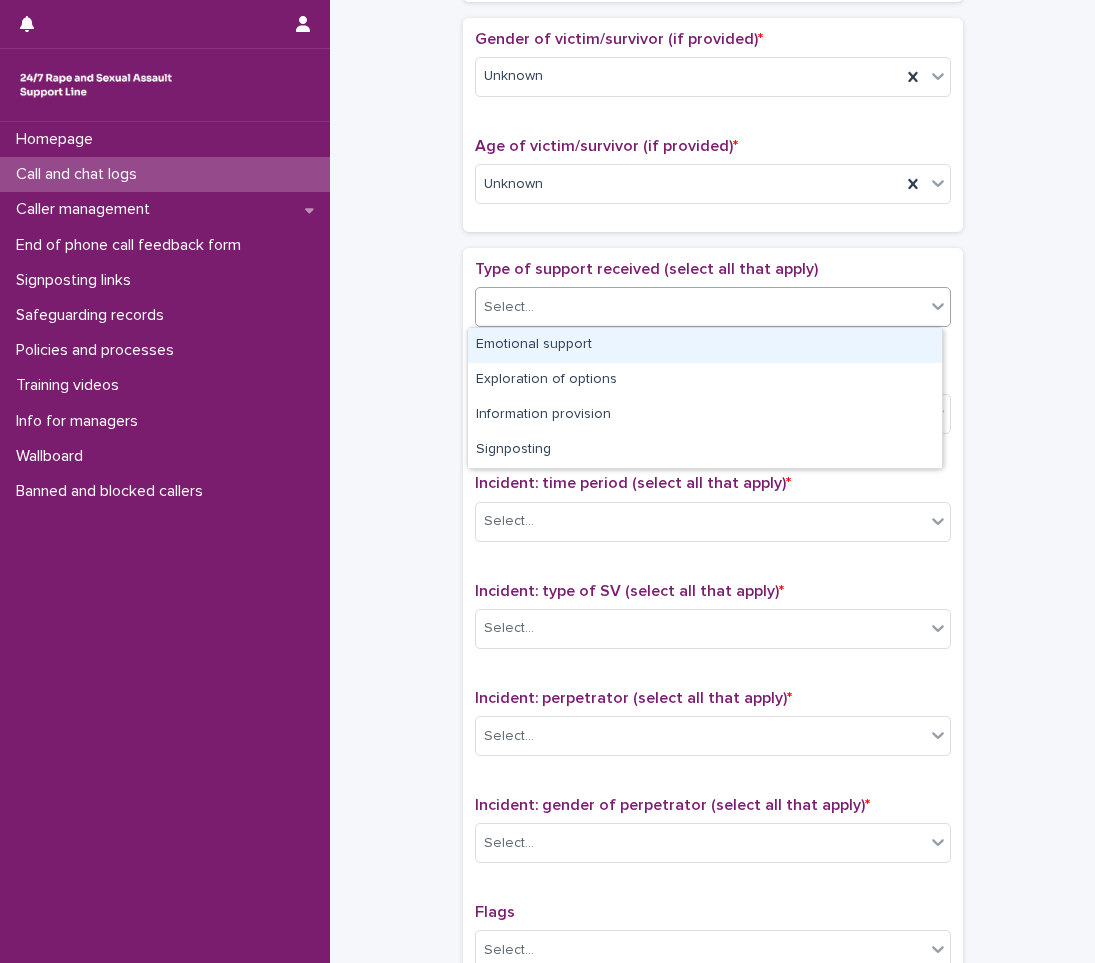 click on "Emotional support" at bounding box center [705, 345] 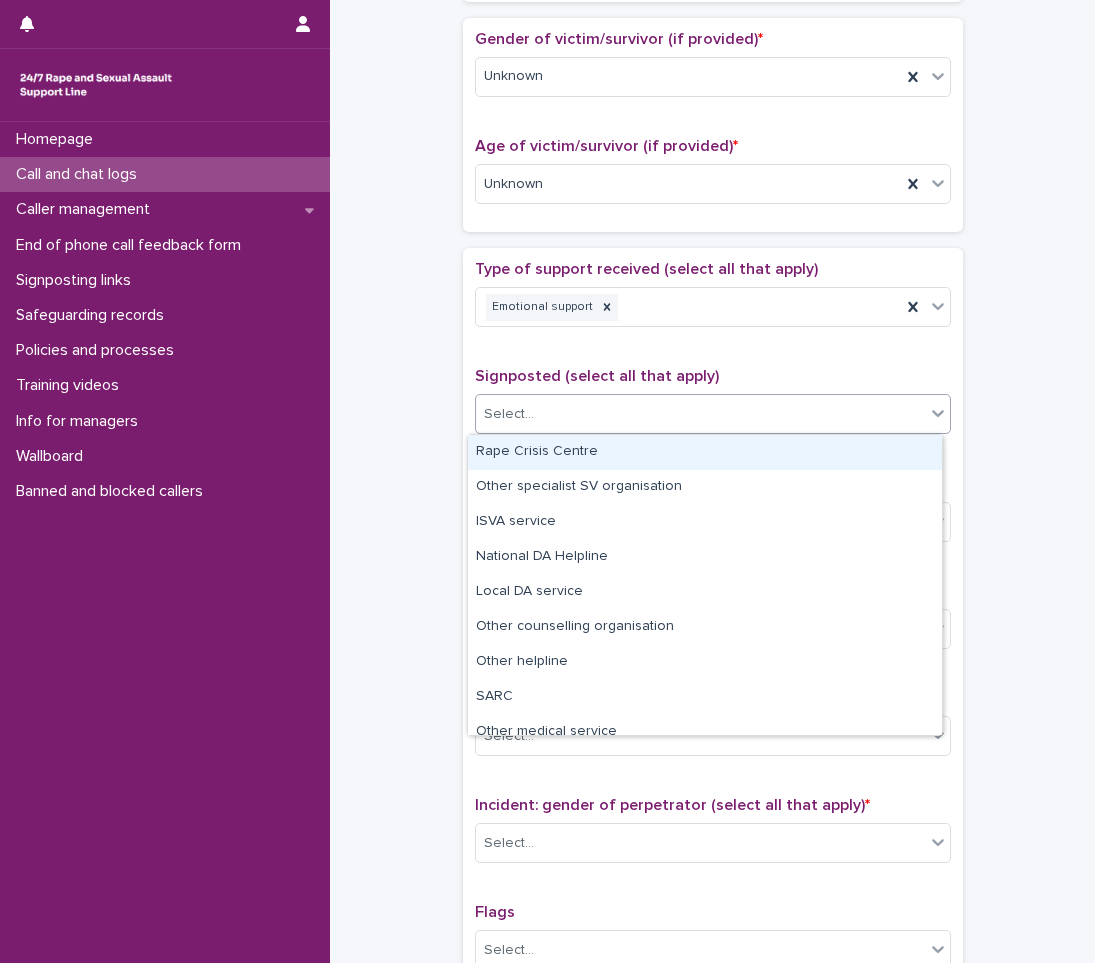 click on "Select..." at bounding box center (700, 414) 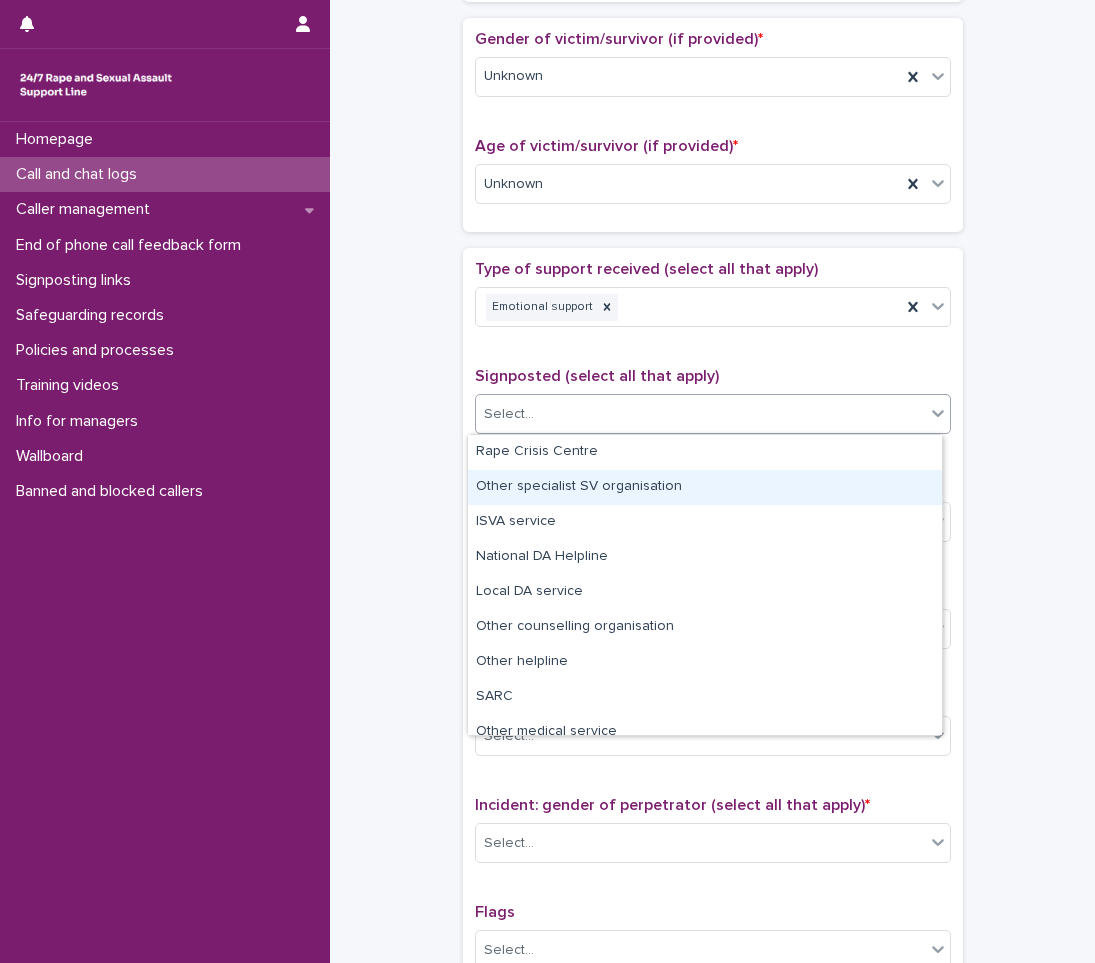 click on "**********" at bounding box center (712, 134) 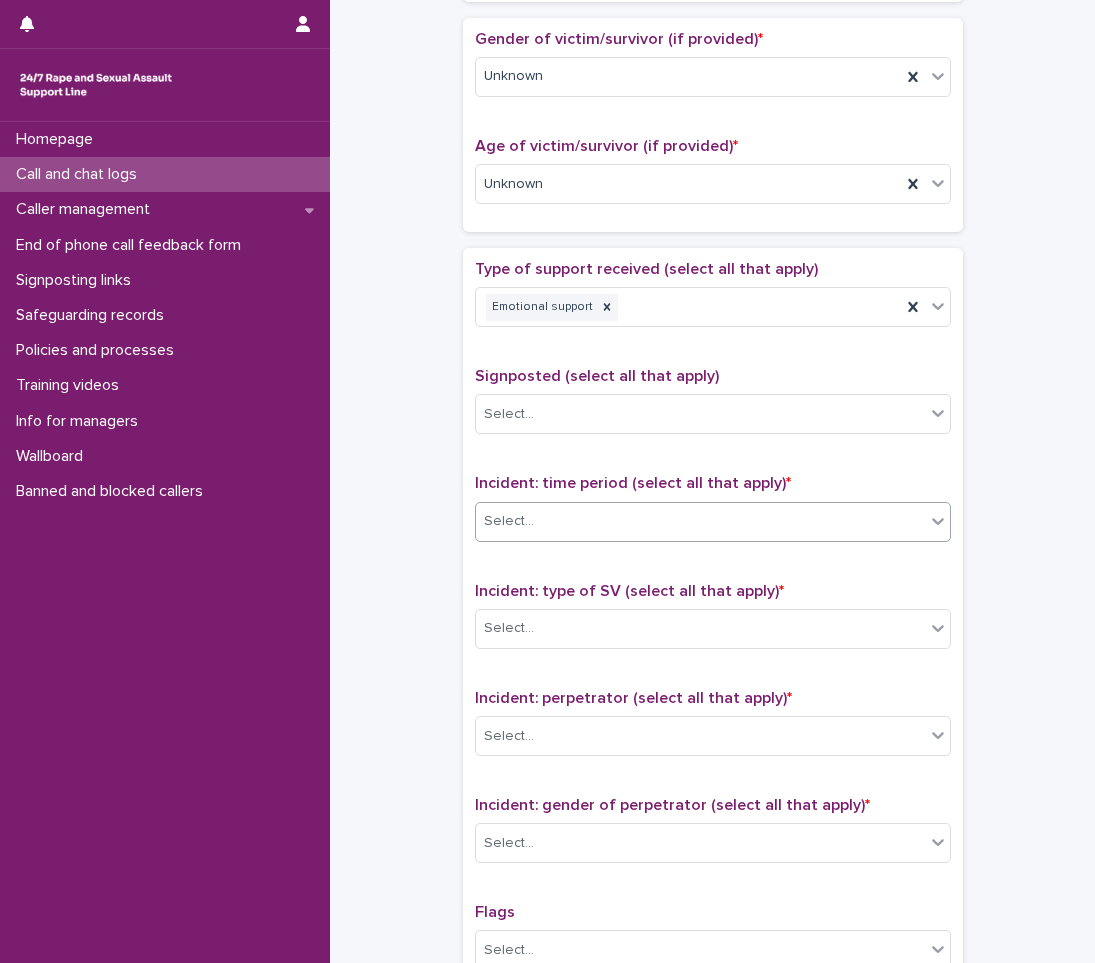 click on "Select..." at bounding box center [700, 521] 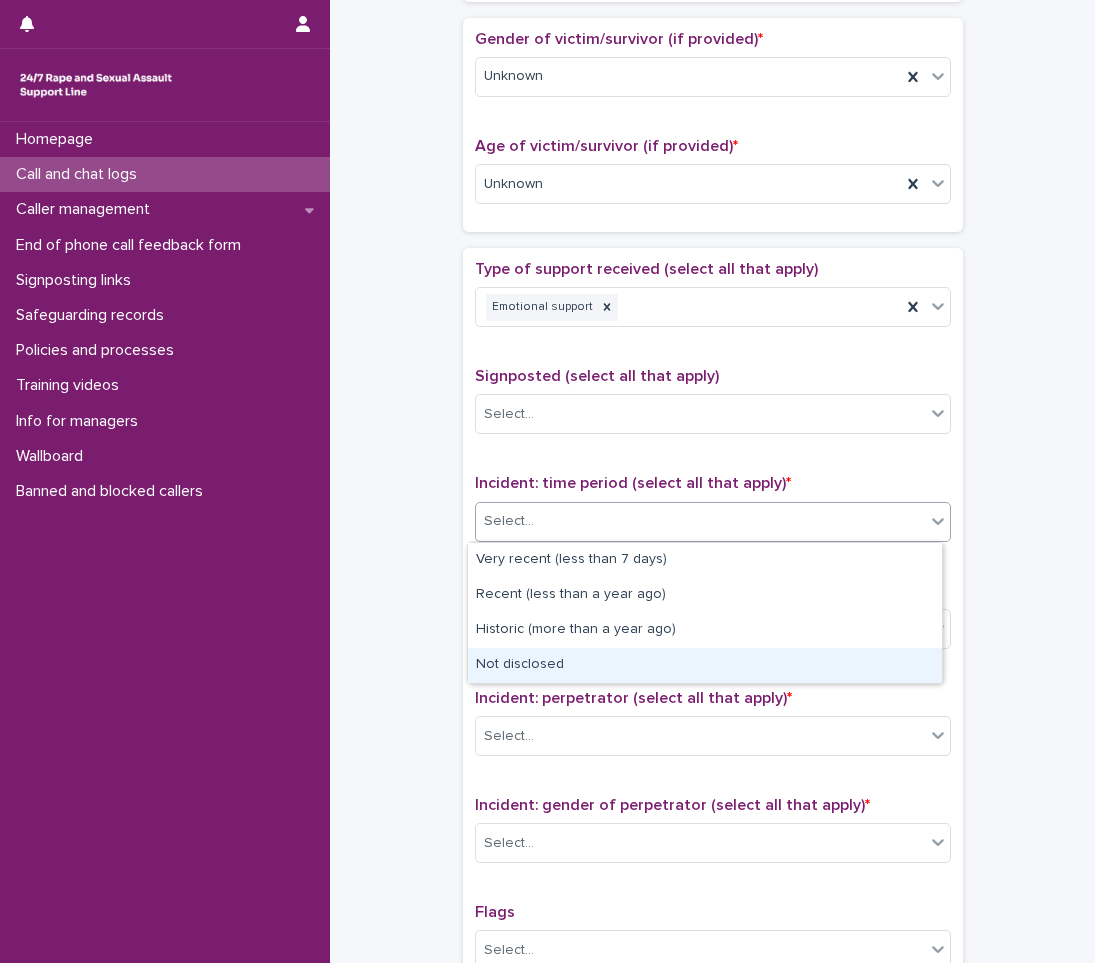 click on "Not disclosed" at bounding box center (705, 665) 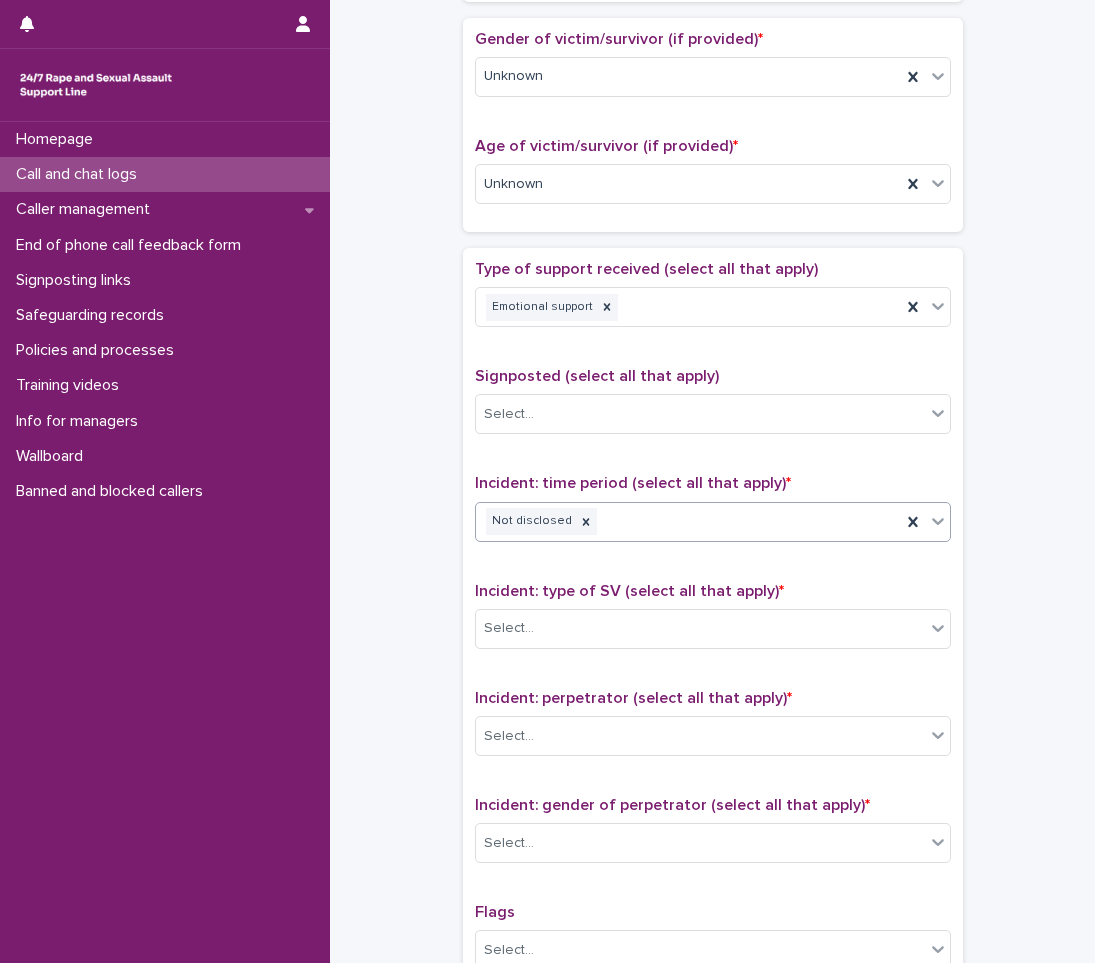click on "Incident: type of SV (select all that apply) * Select..." at bounding box center (713, 623) 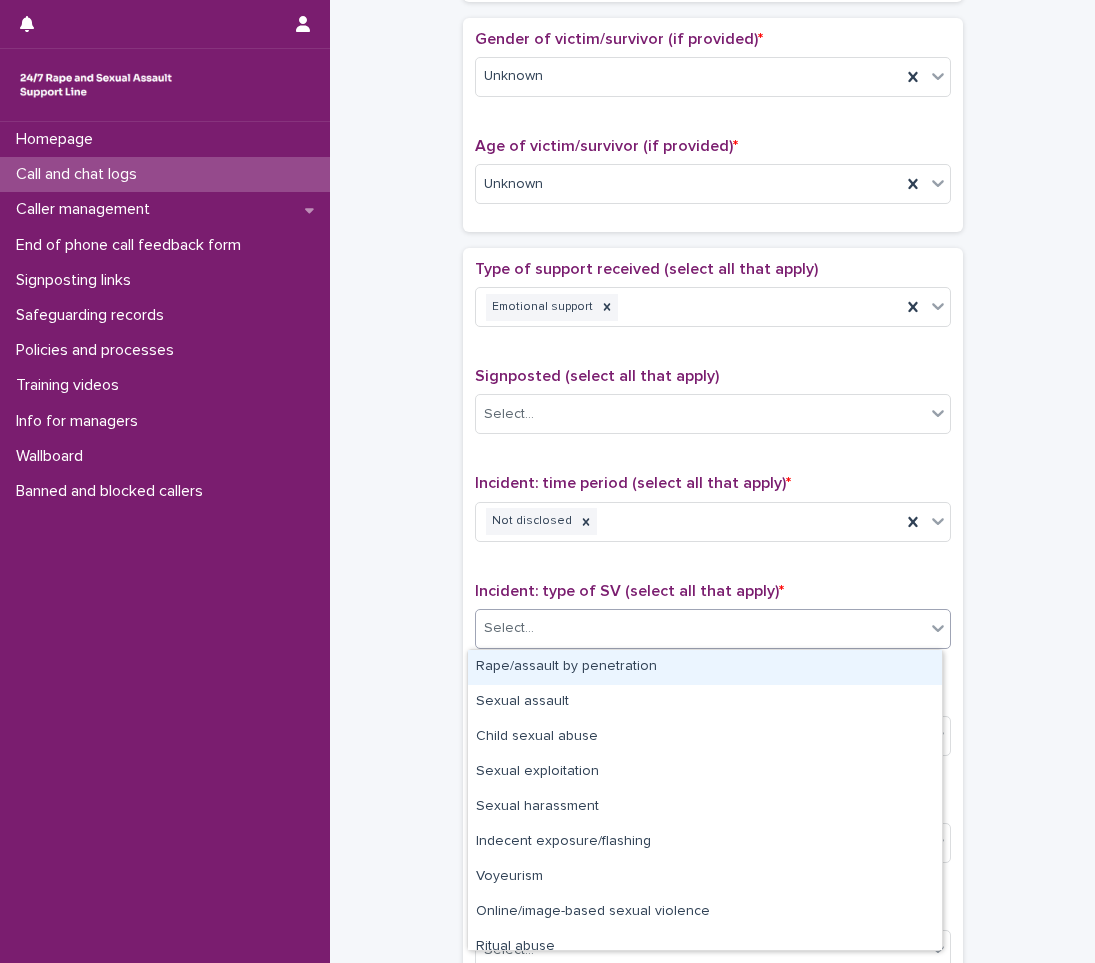 click on "Select..." at bounding box center [509, 628] 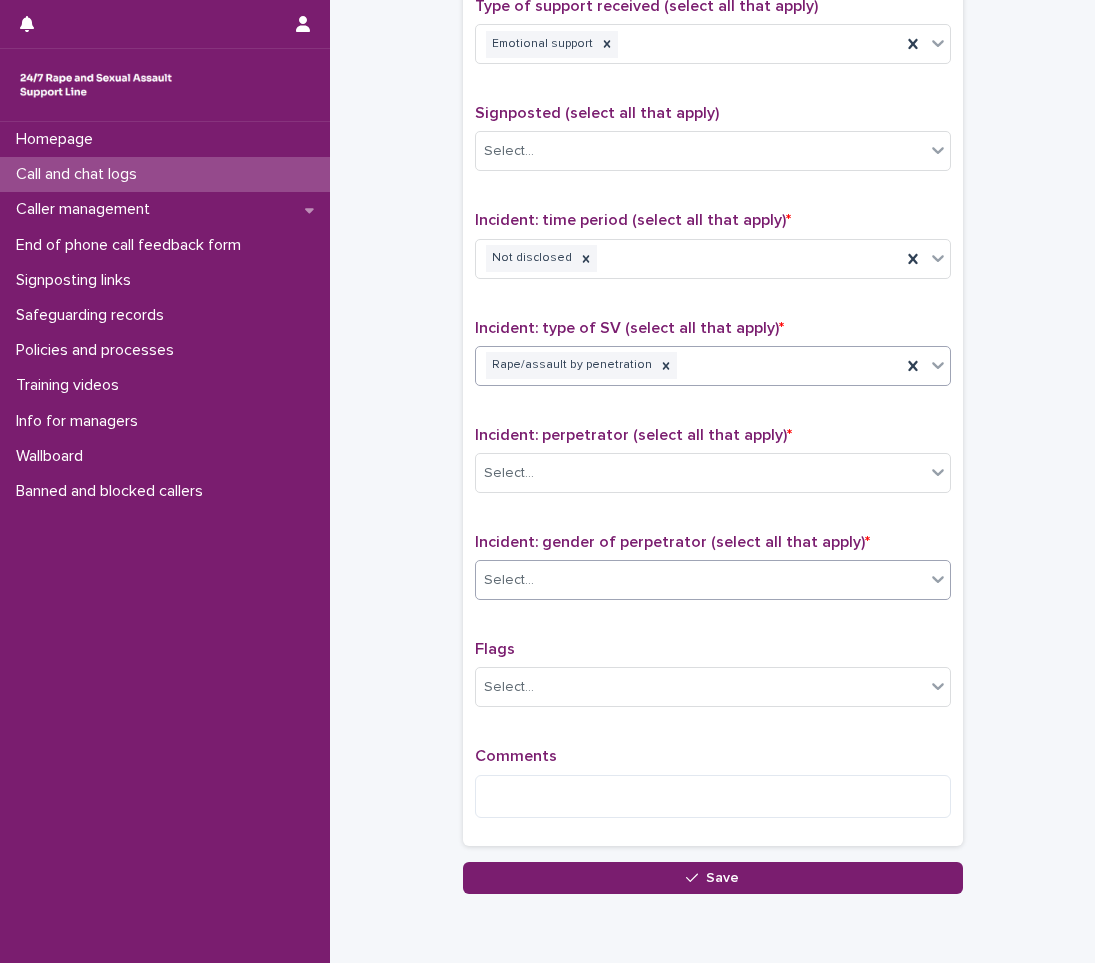 scroll, scrollTop: 1250, scrollLeft: 0, axis: vertical 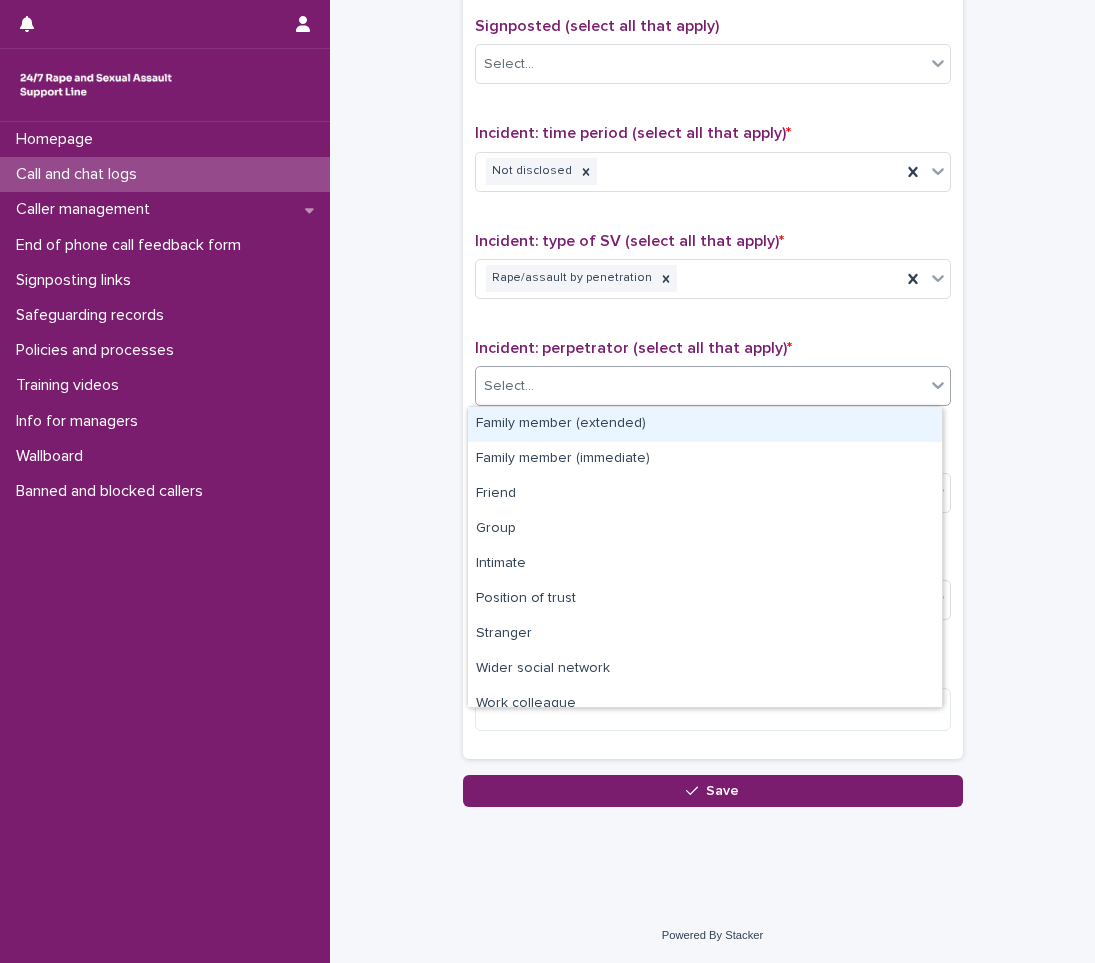 click on "Select..." at bounding box center [700, 386] 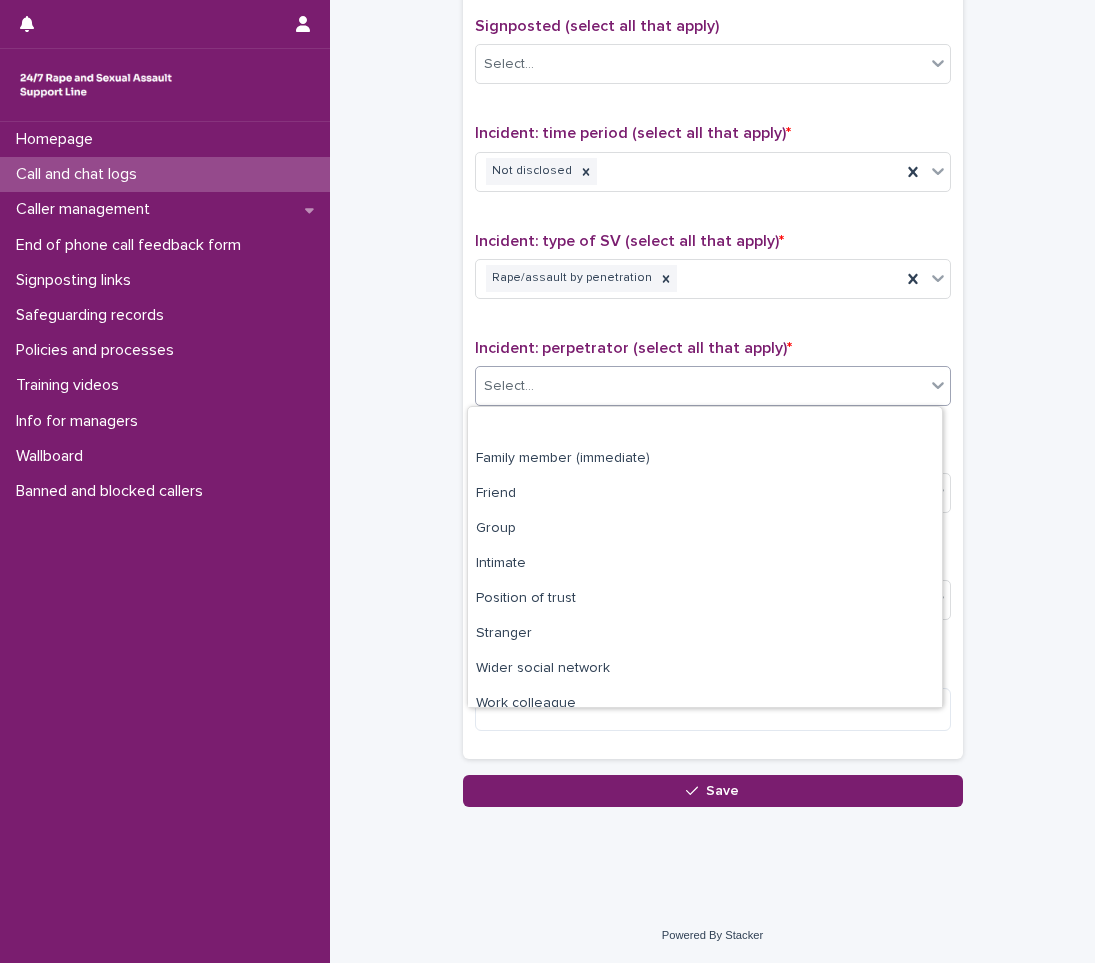 scroll, scrollTop: 85, scrollLeft: 0, axis: vertical 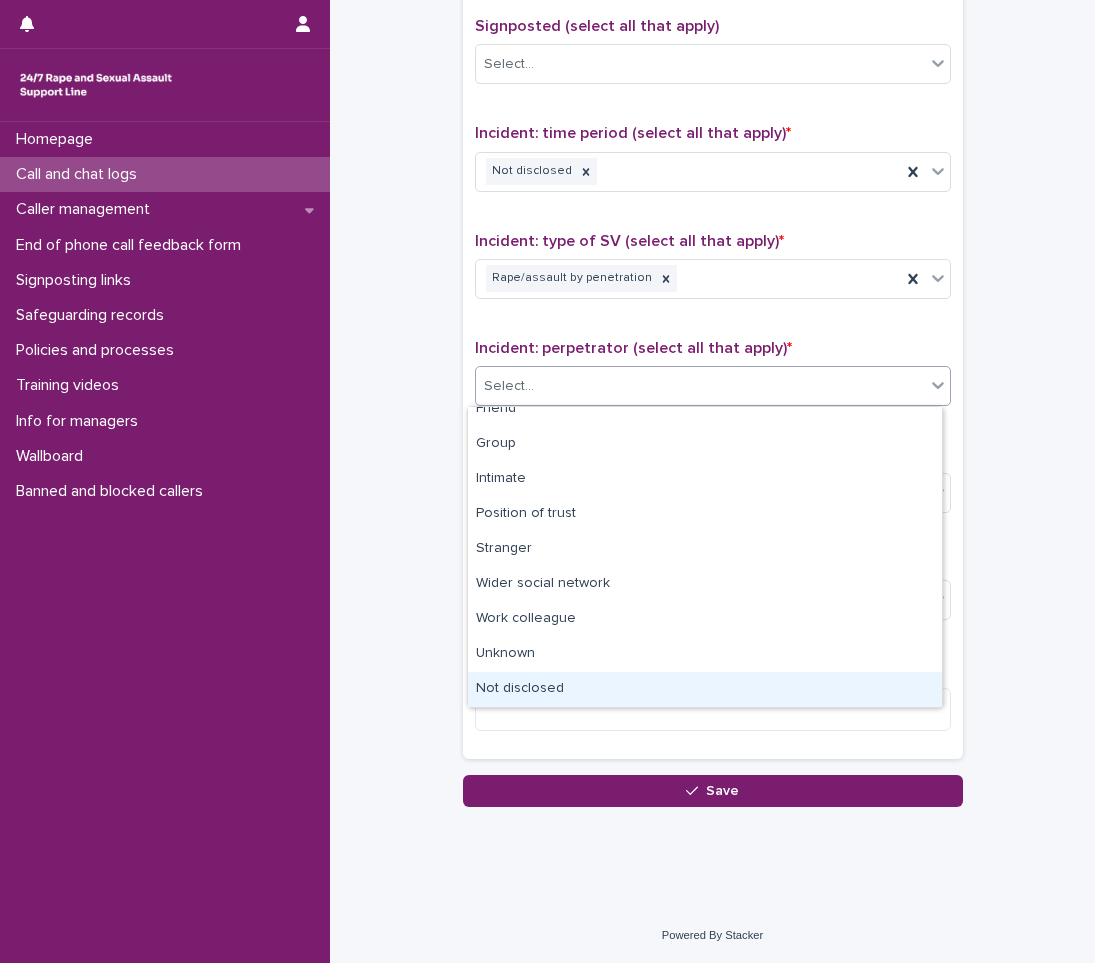 click on "Not disclosed" at bounding box center [705, 689] 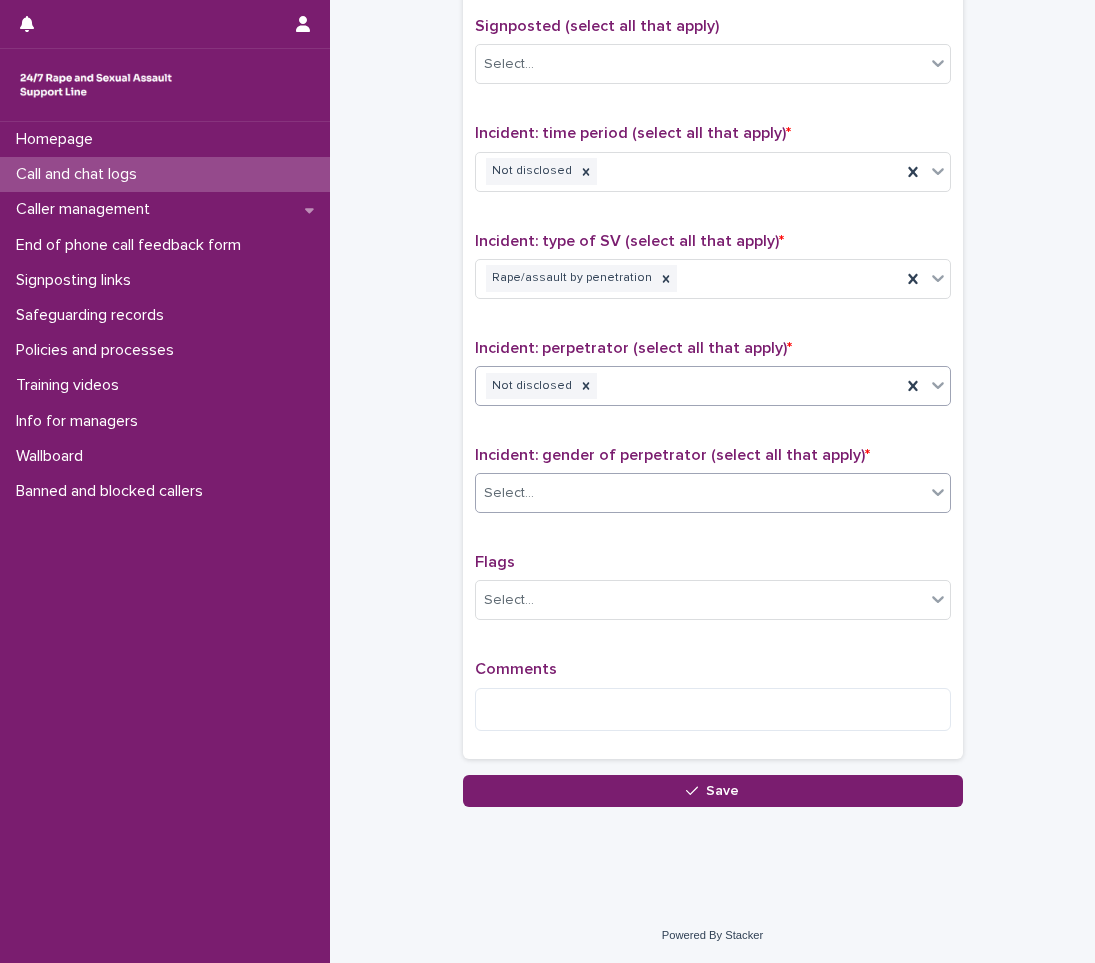 click on "Select..." at bounding box center [700, 493] 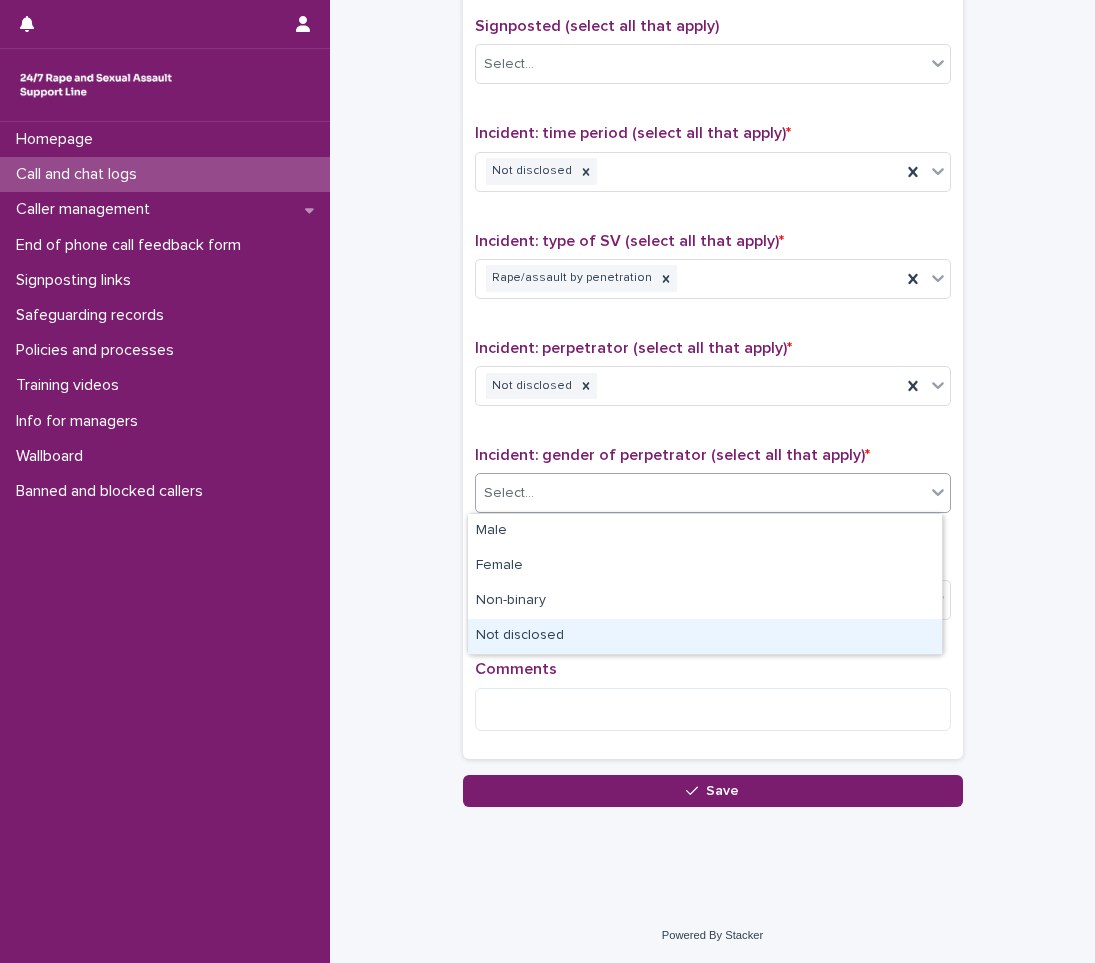 click on "Not disclosed" at bounding box center [705, 636] 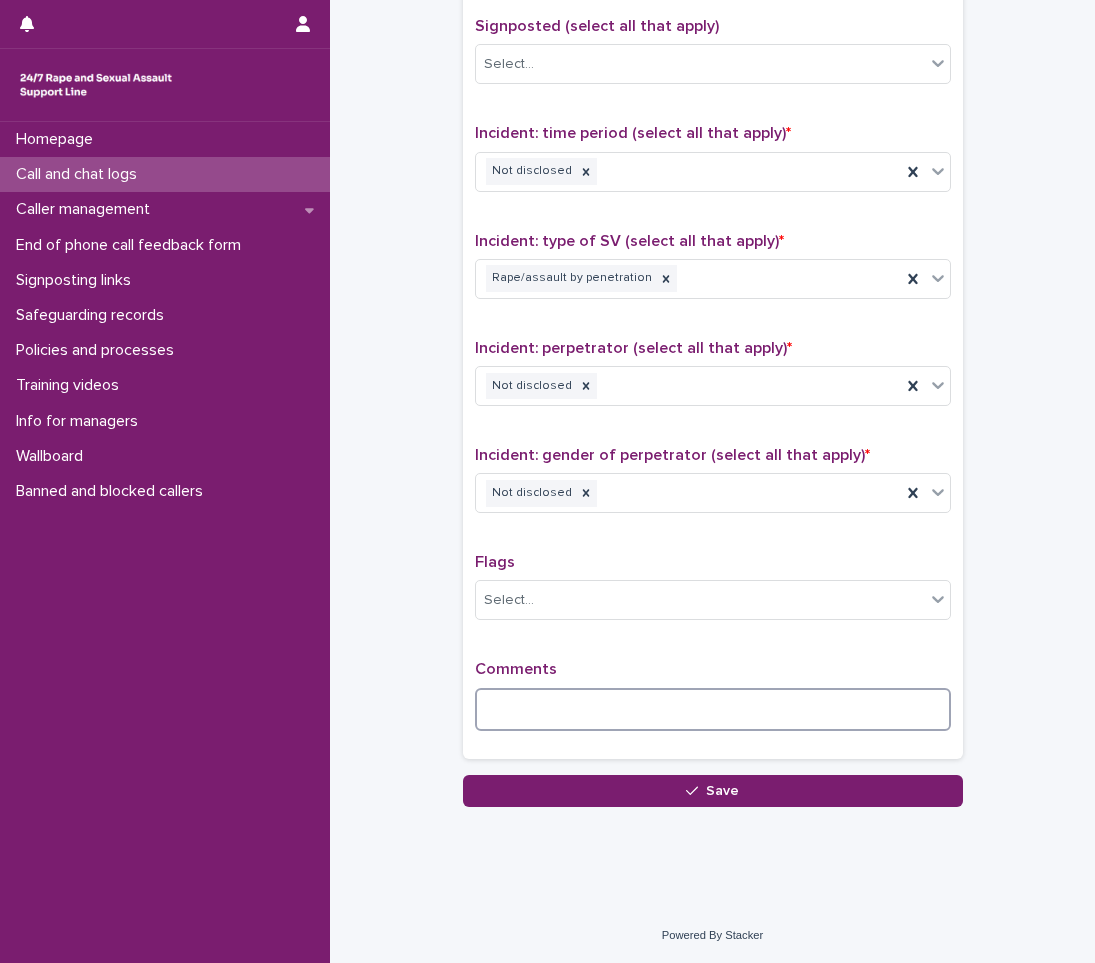 click at bounding box center (713, 709) 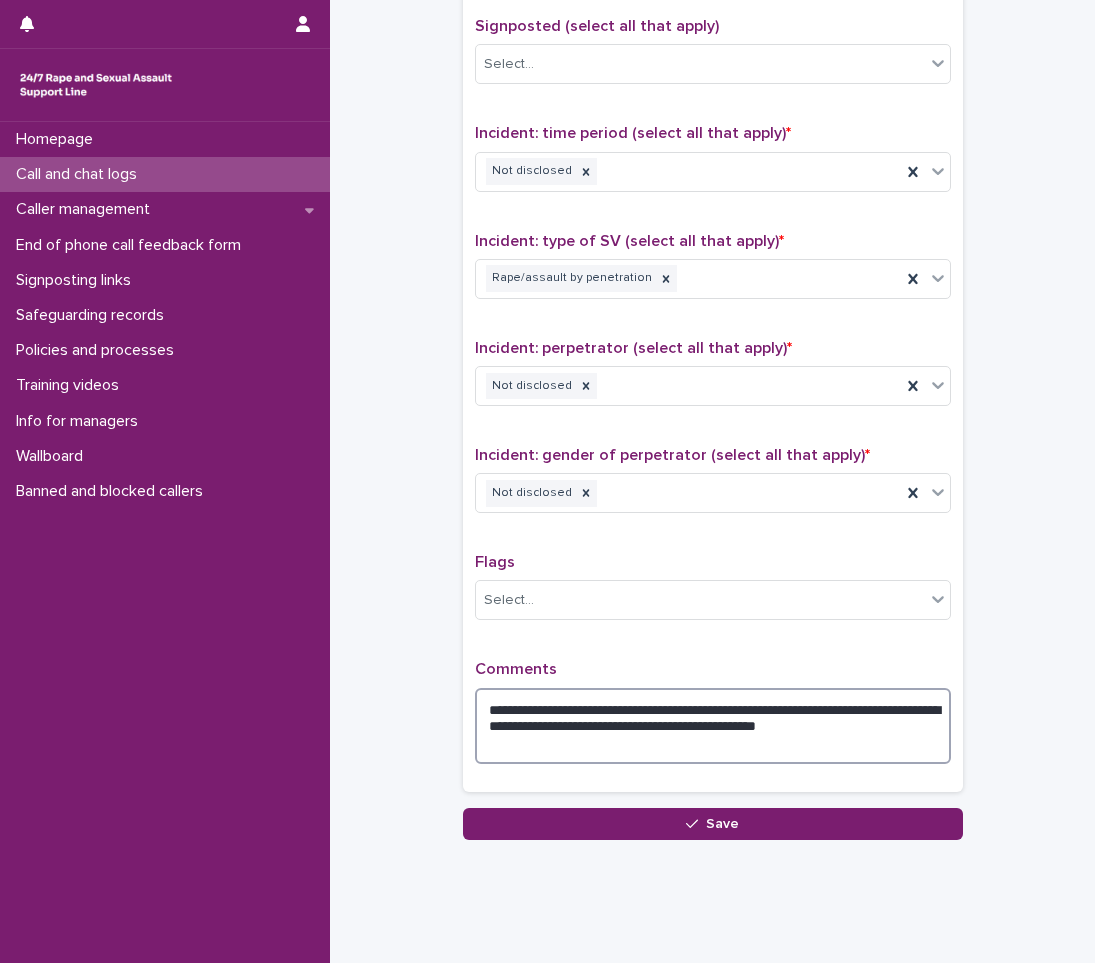 click on "**********" at bounding box center [713, 726] 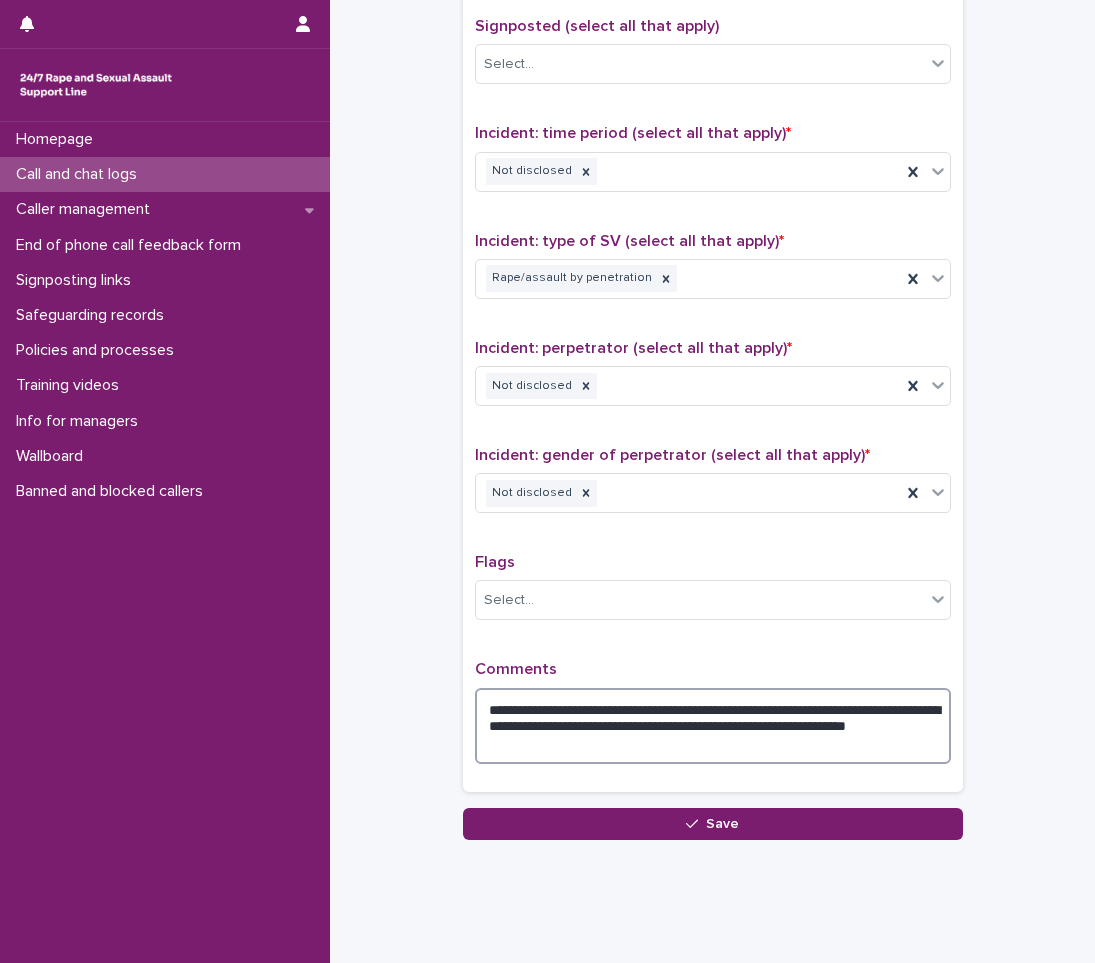 click on "**********" at bounding box center [713, 726] 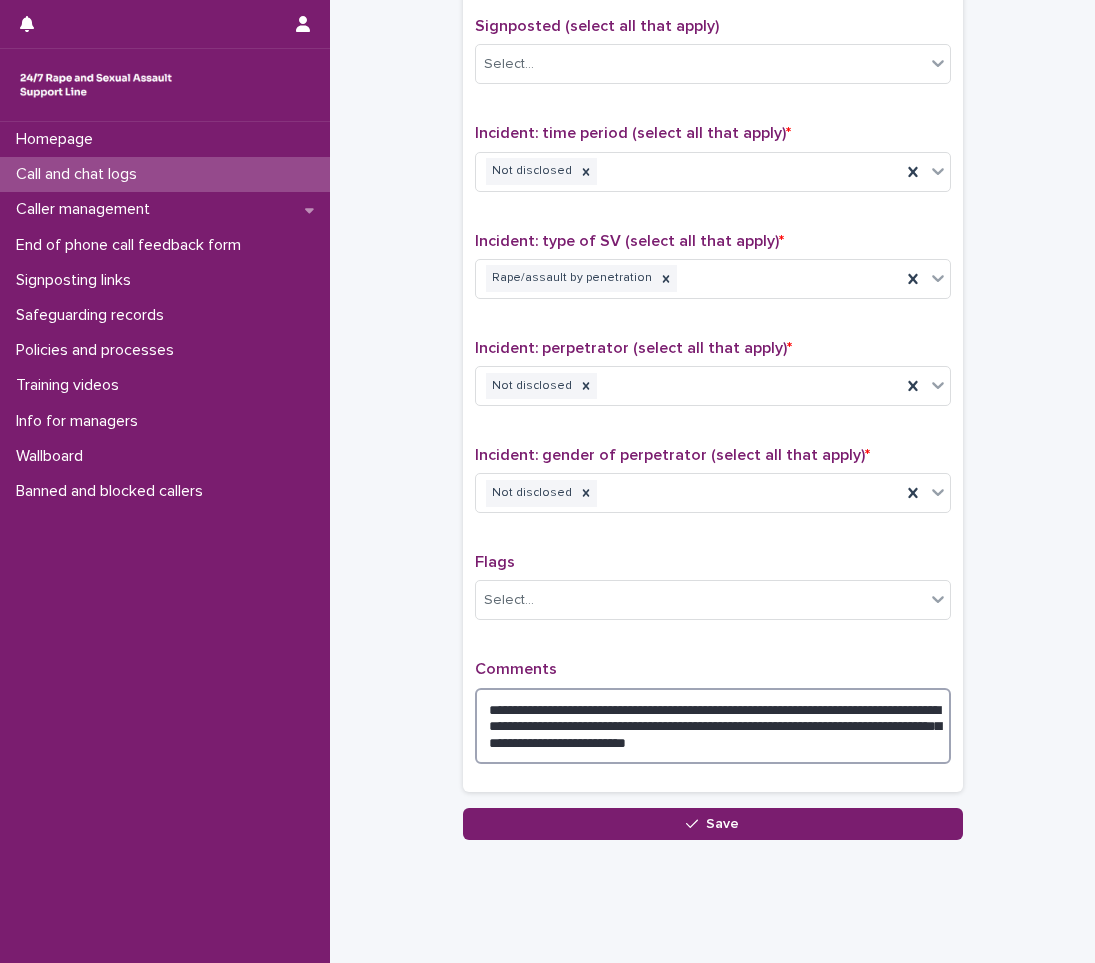 click on "**********" at bounding box center [713, 726] 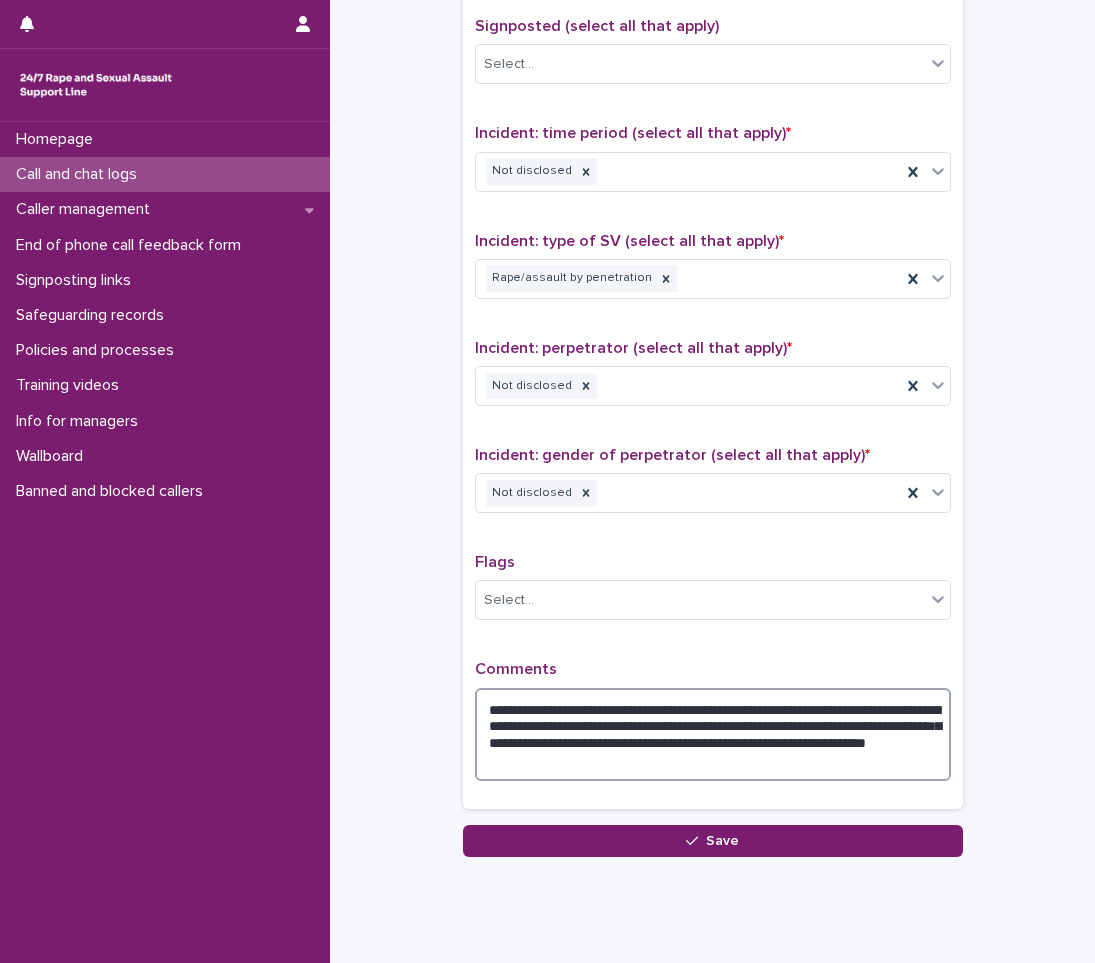 click on "**********" at bounding box center (713, 734) 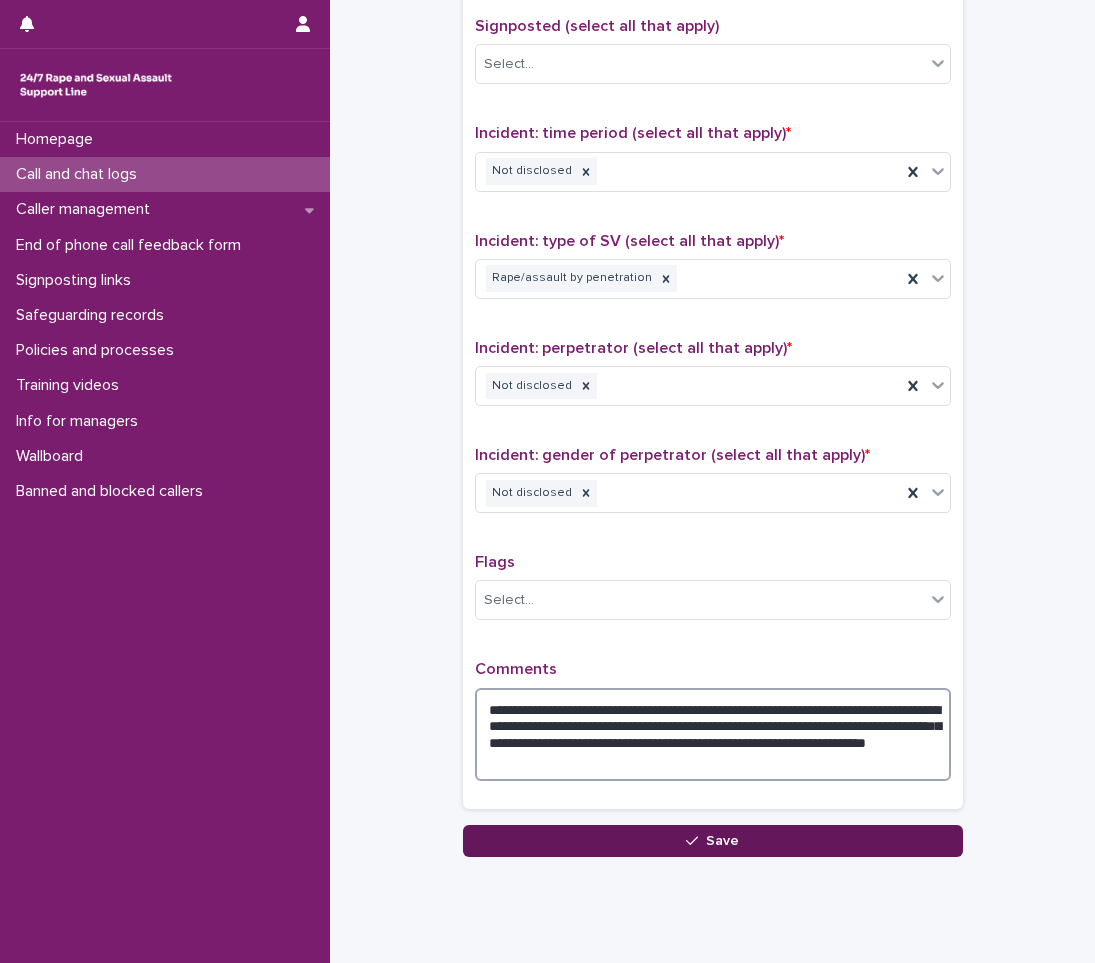 type on "**********" 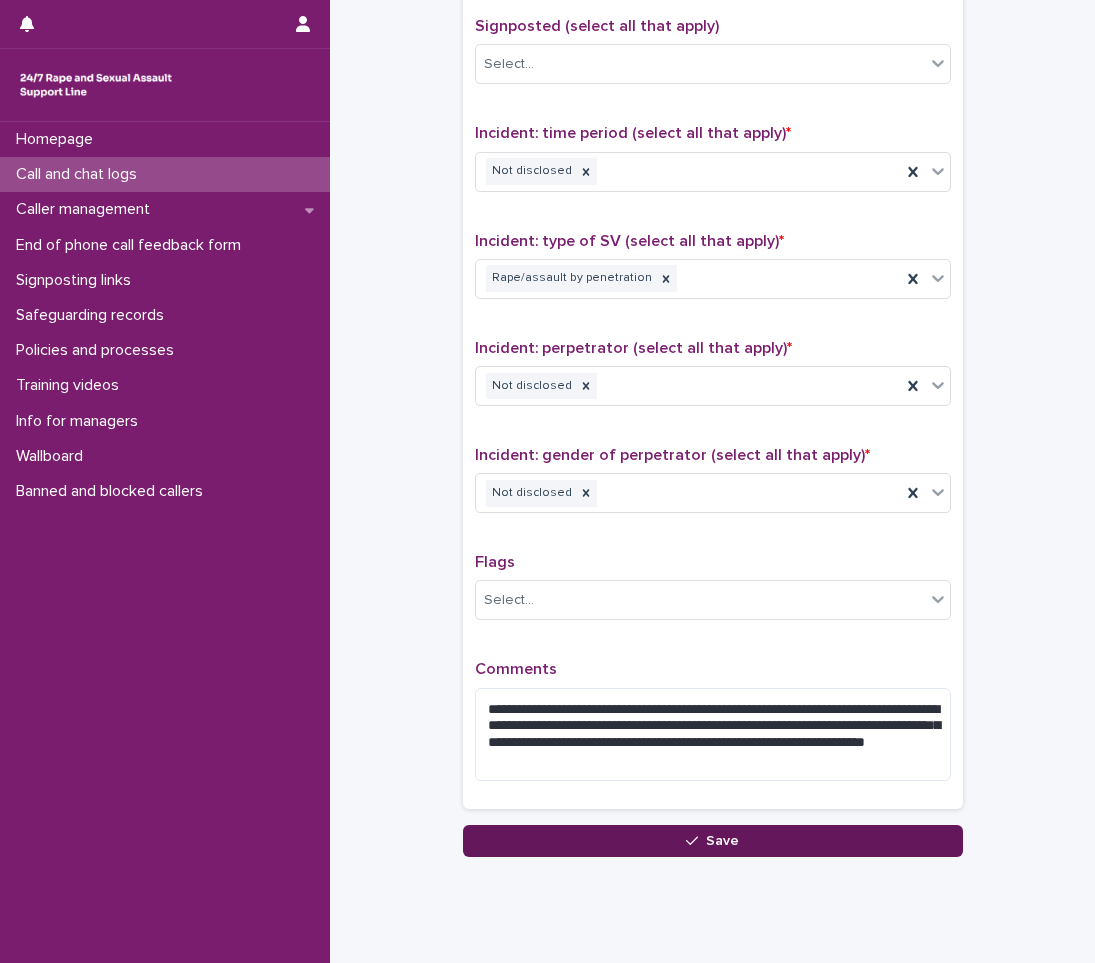 click on "Save" at bounding box center (713, 841) 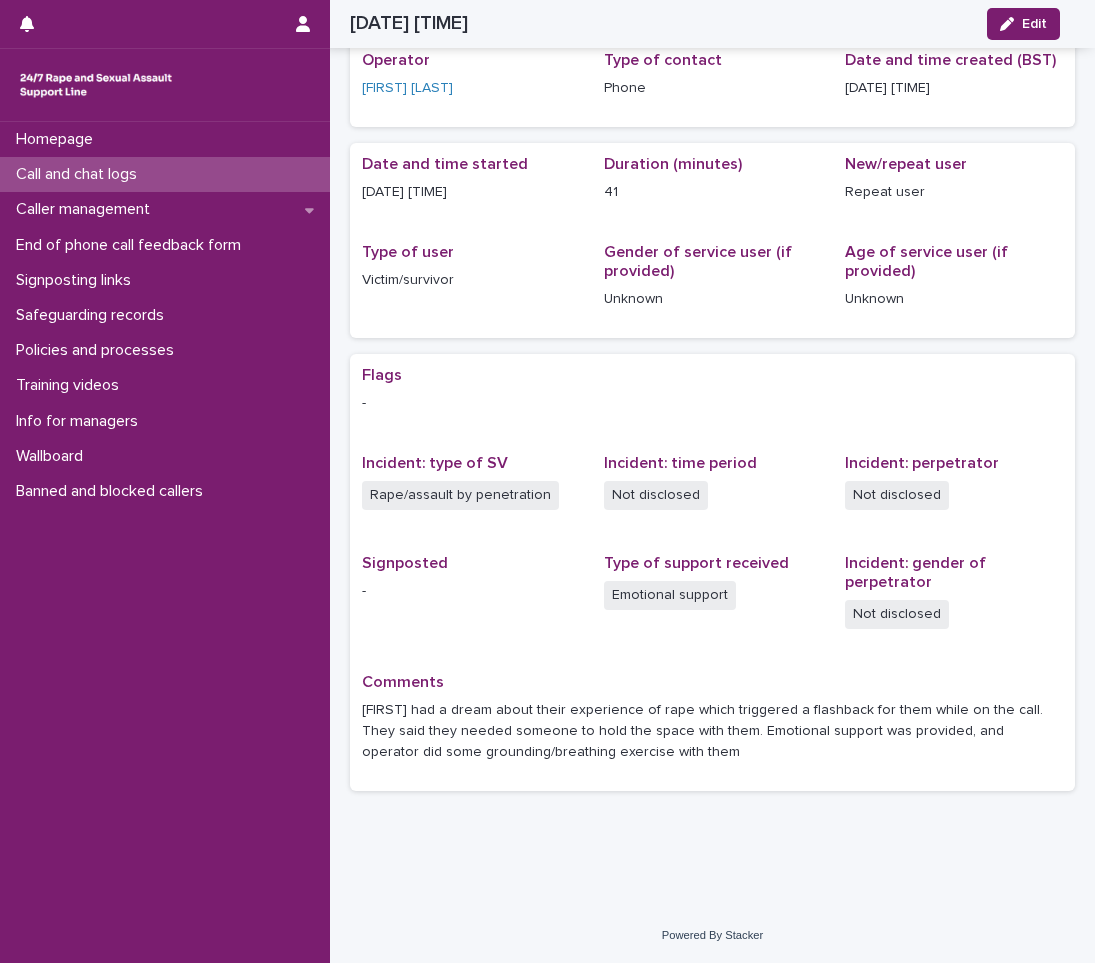 scroll, scrollTop: 81, scrollLeft: 0, axis: vertical 